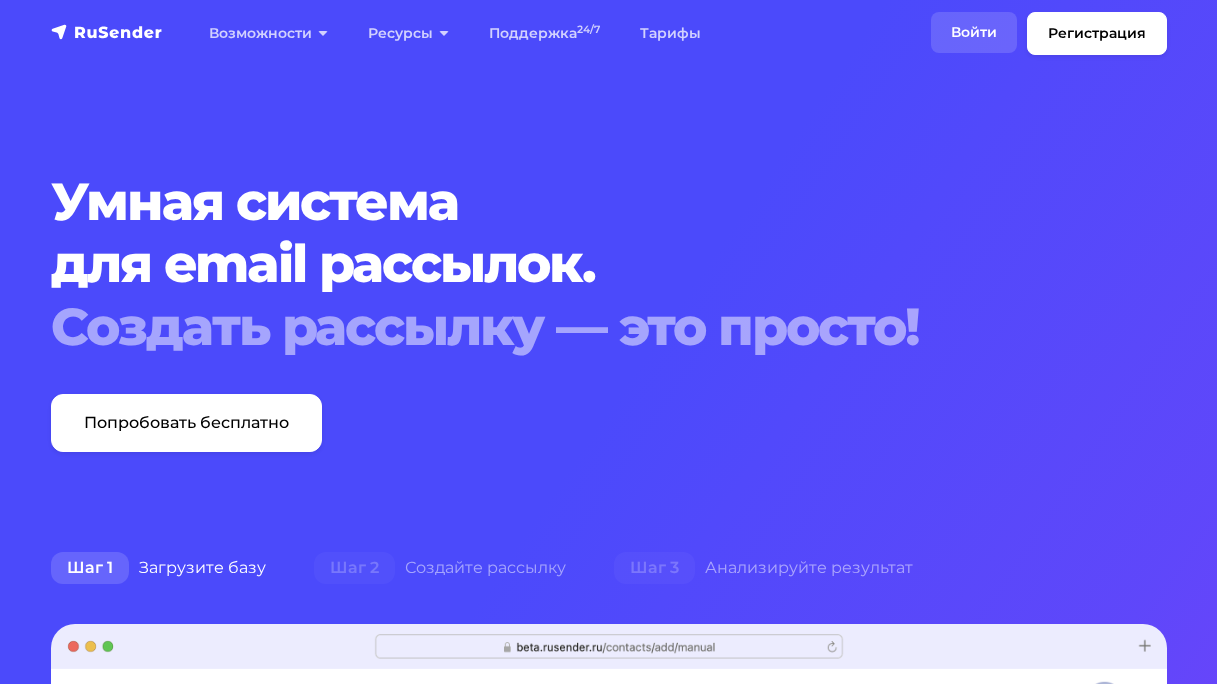 scroll, scrollTop: 0, scrollLeft: 0, axis: both 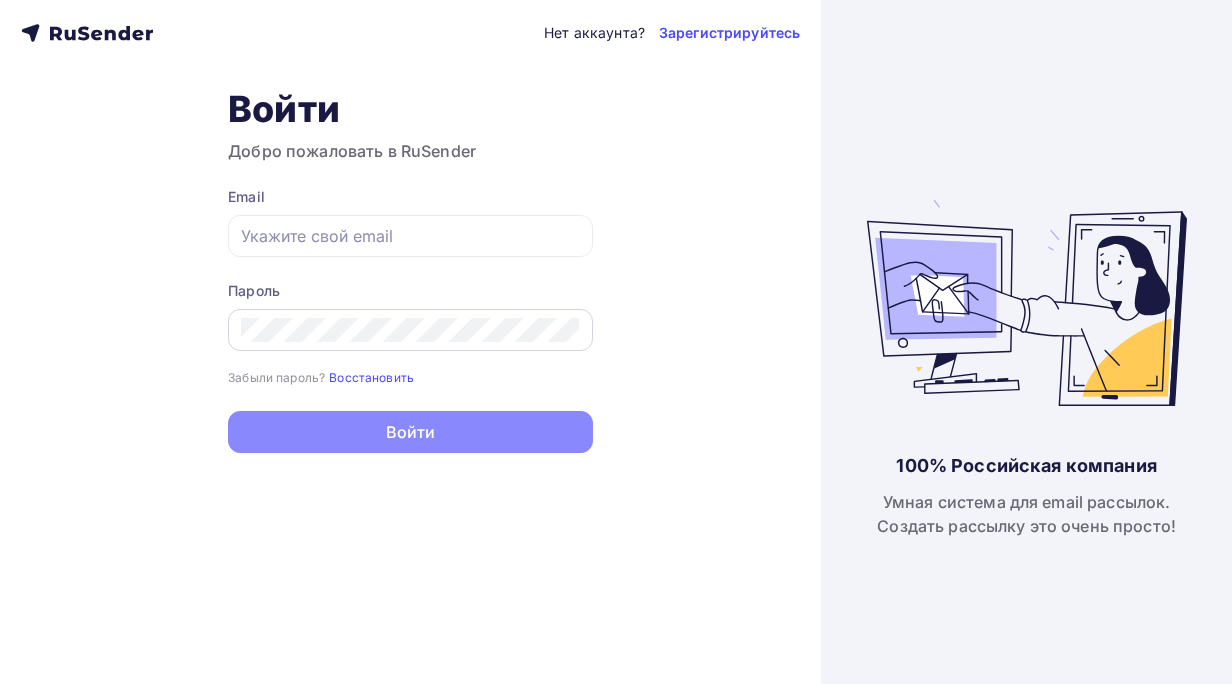 type on "a.grib@example.com" 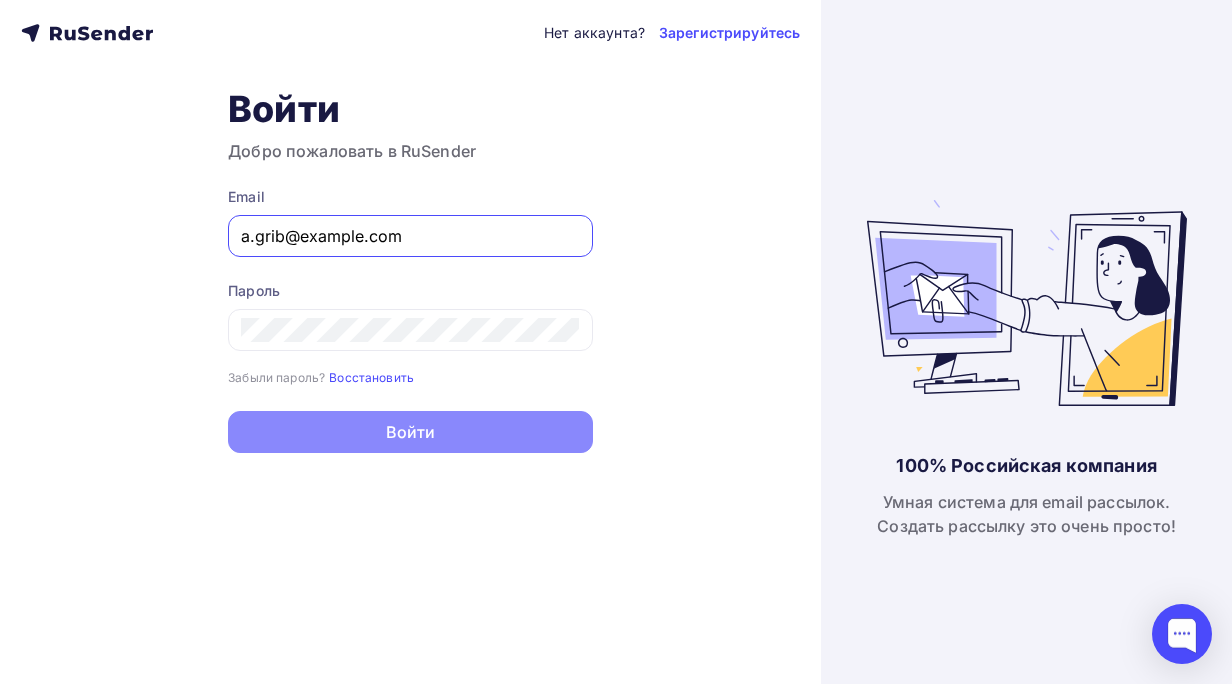 click on "Войти" at bounding box center (410, 432) 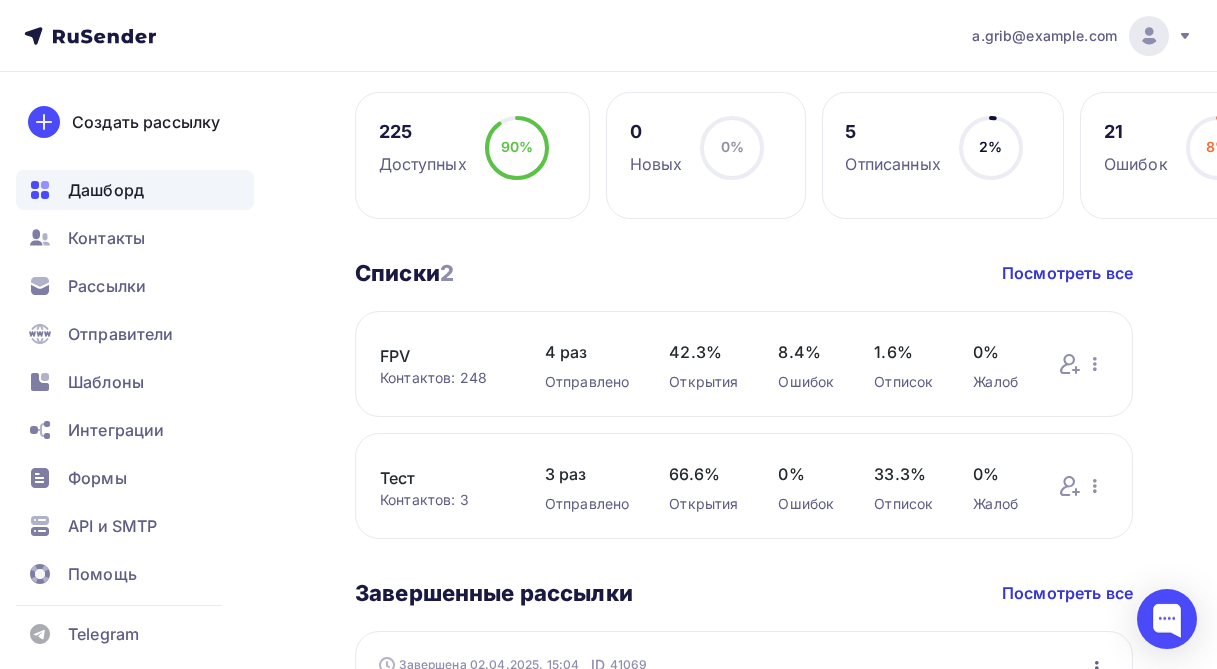 scroll, scrollTop: 483, scrollLeft: 0, axis: vertical 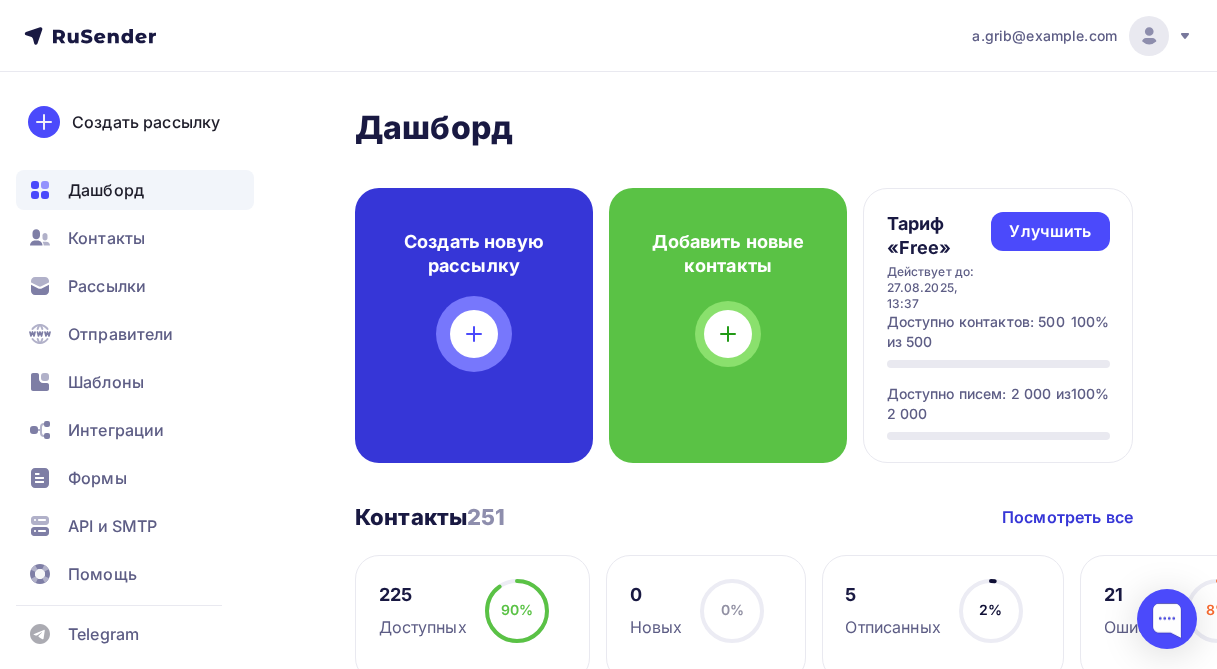click at bounding box center (474, 334) 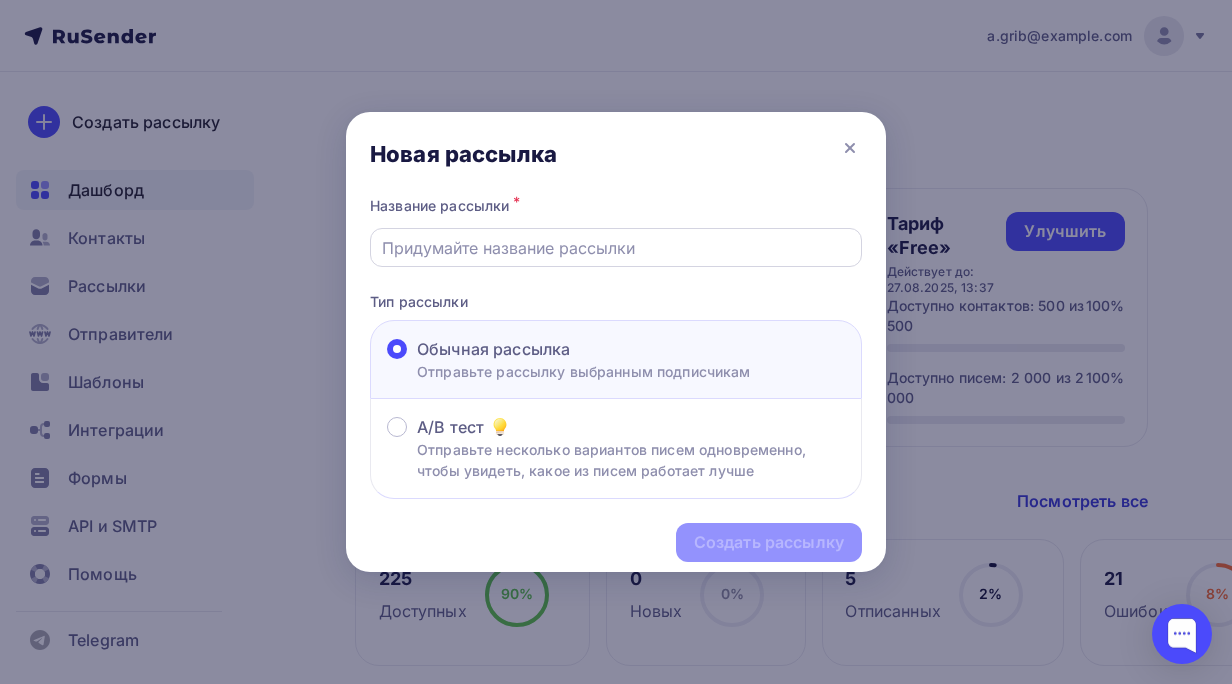 click at bounding box center [616, 248] 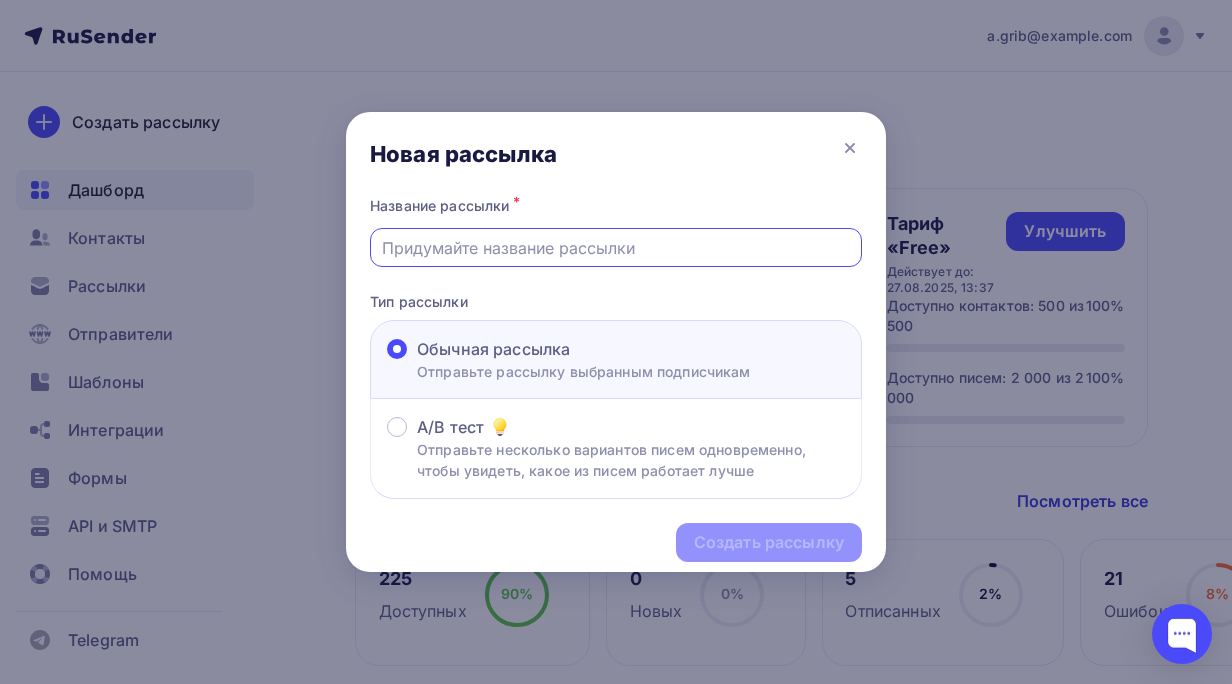 paste on "спуфера Eclipse — для защиты от БПЛА" 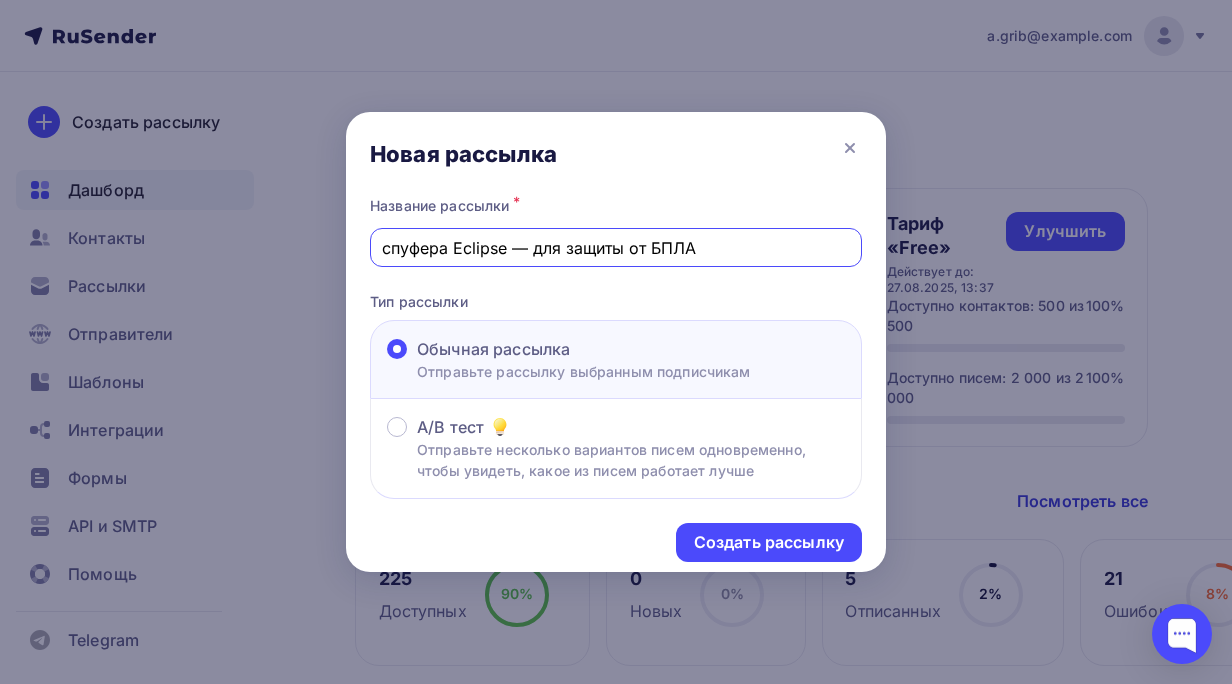 click on "спуфера Eclipse — для защиты от БПЛА" at bounding box center [616, 248] 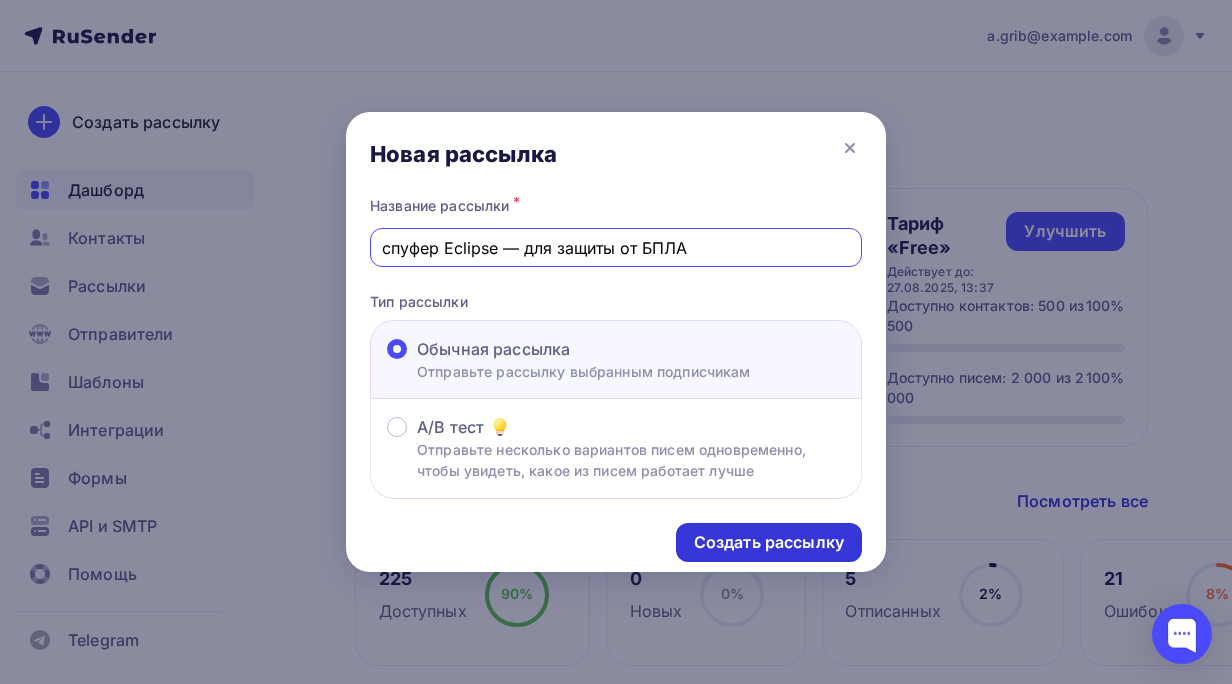 type on "спуфер Eclipse — для защиты от БПЛА" 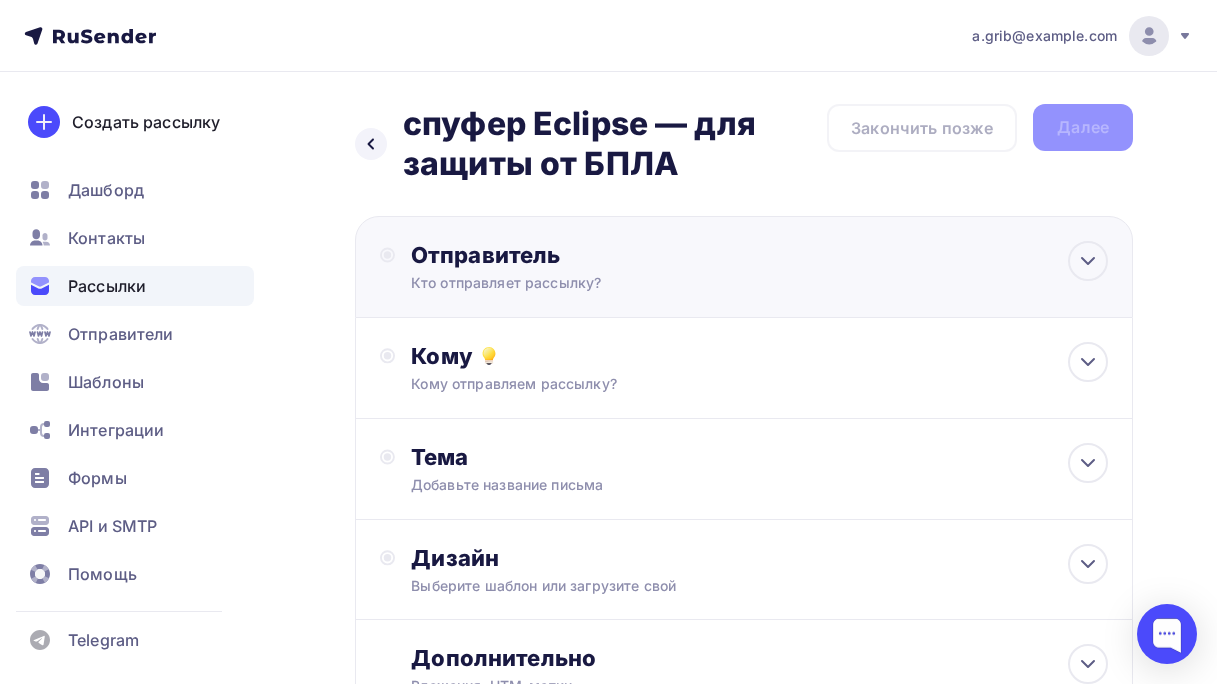 click on "Кто отправляет рассылку?" at bounding box center [606, 283] 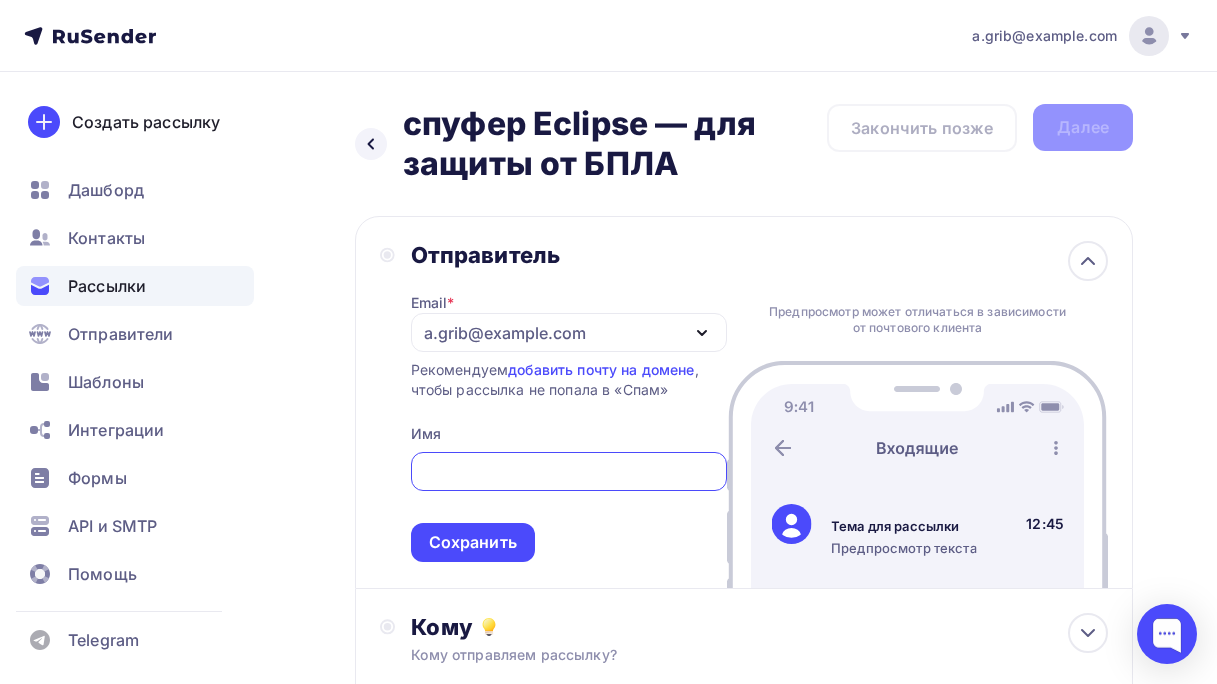scroll, scrollTop: 0, scrollLeft: 0, axis: both 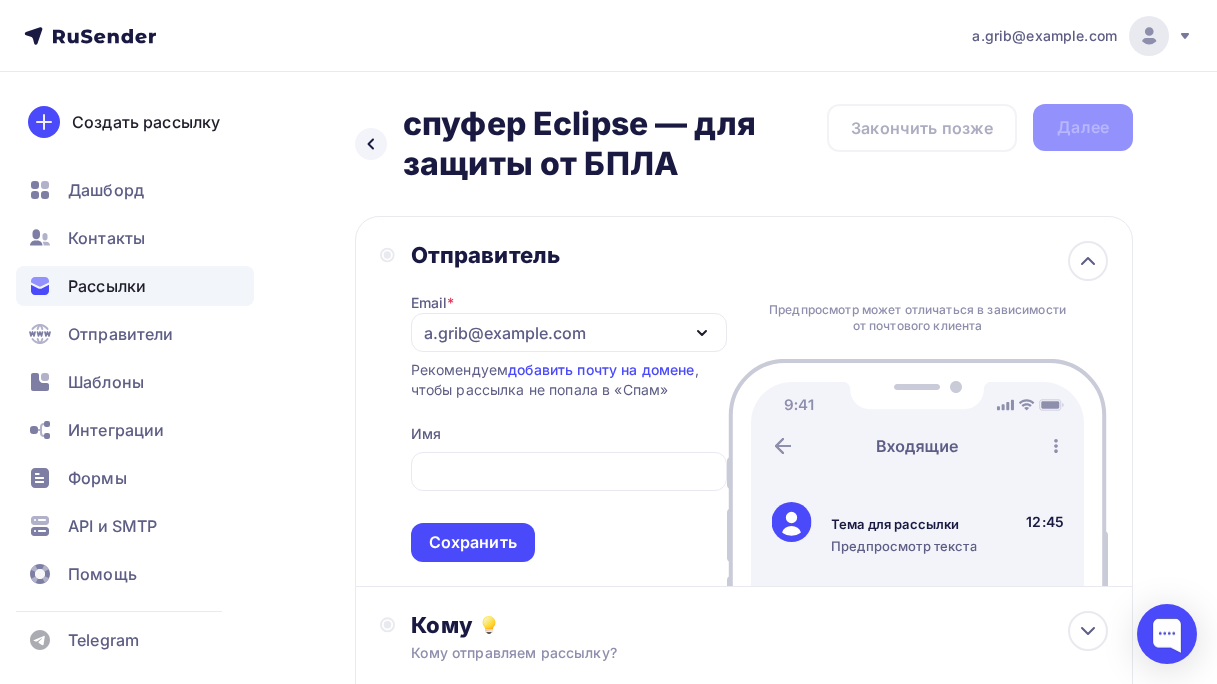 click on "Отправитель
Email  *
a.grib@example.com
a.grib@example.com               Добавить отправителя
Рекомендуем  добавить почту на домене , чтобы рассылка не попала в «Спам»
Имя                 Сохранить" at bounding box center (553, 401) 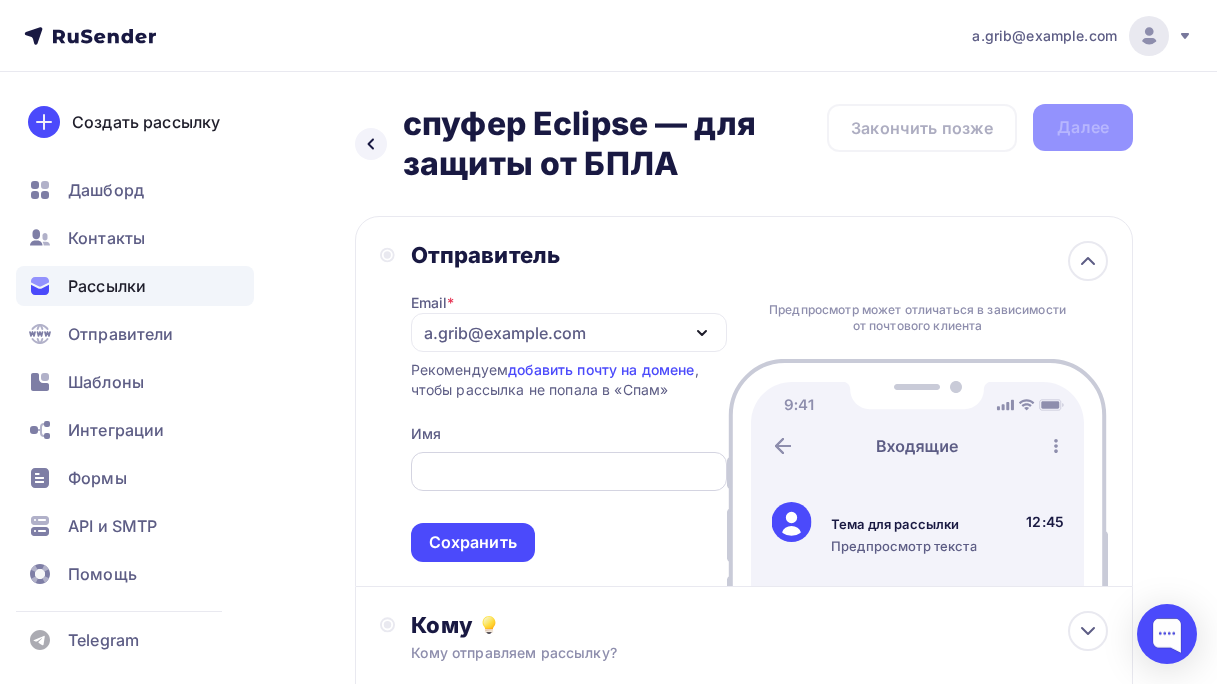 click at bounding box center (568, 472) 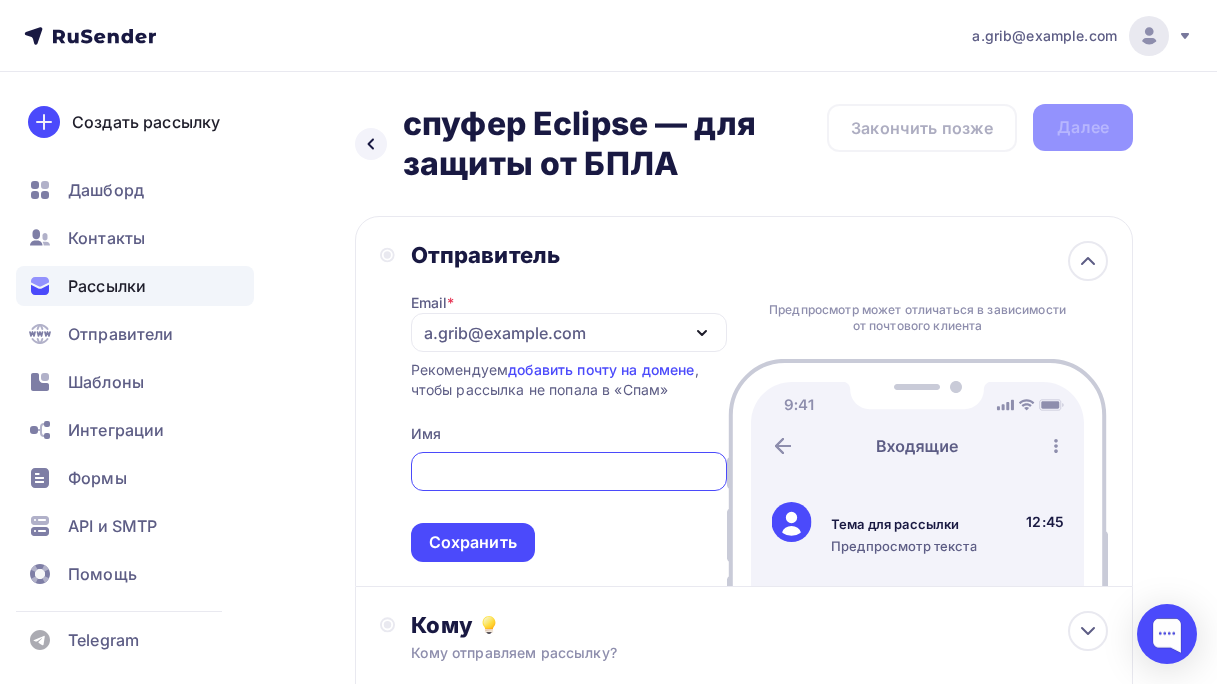 click at bounding box center [568, 472] 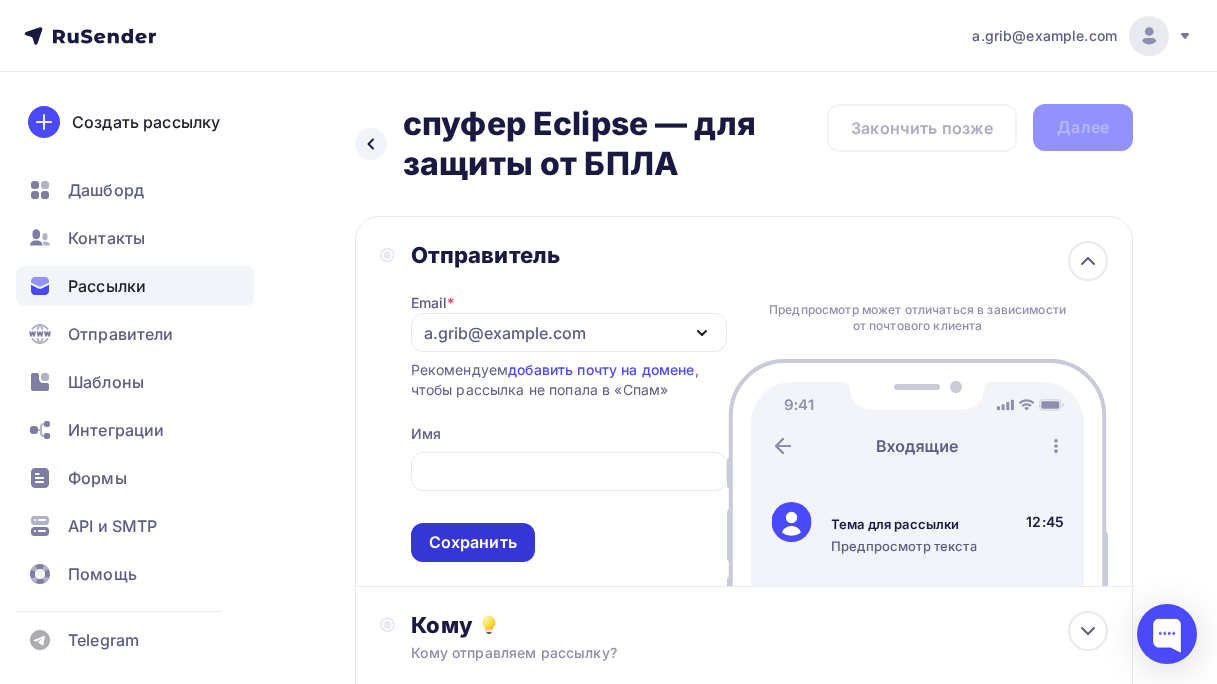 click on "Сохранить" at bounding box center (473, 542) 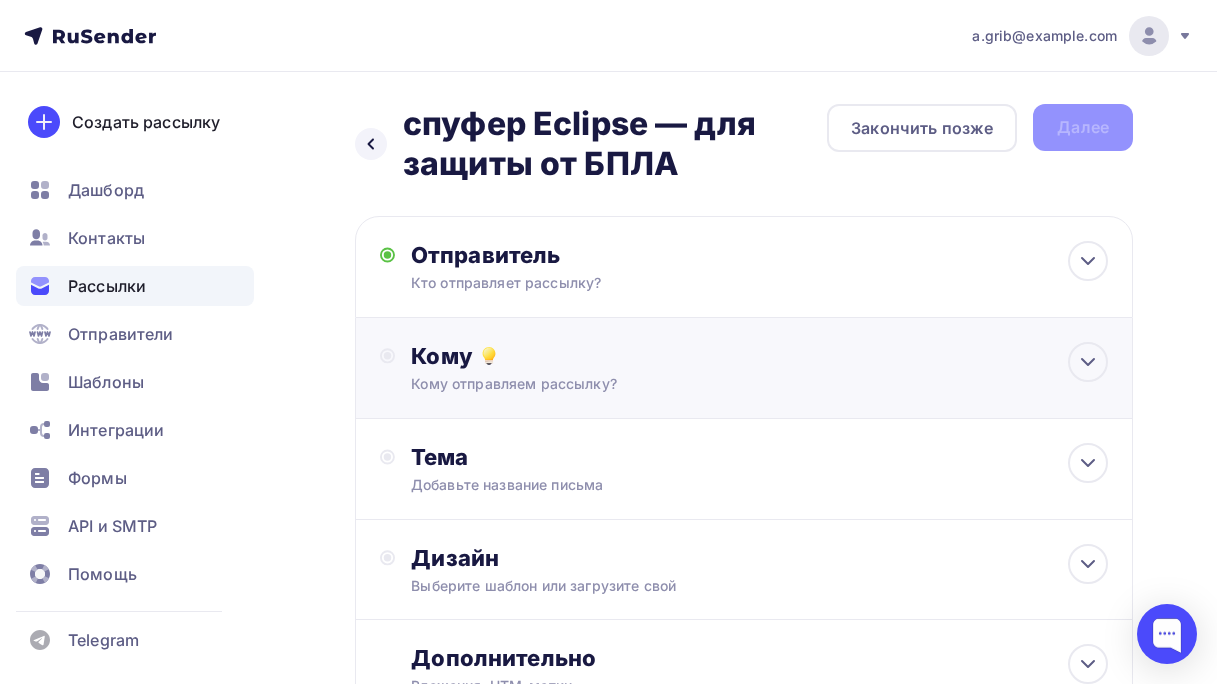 click on "Кому" at bounding box center (759, 356) 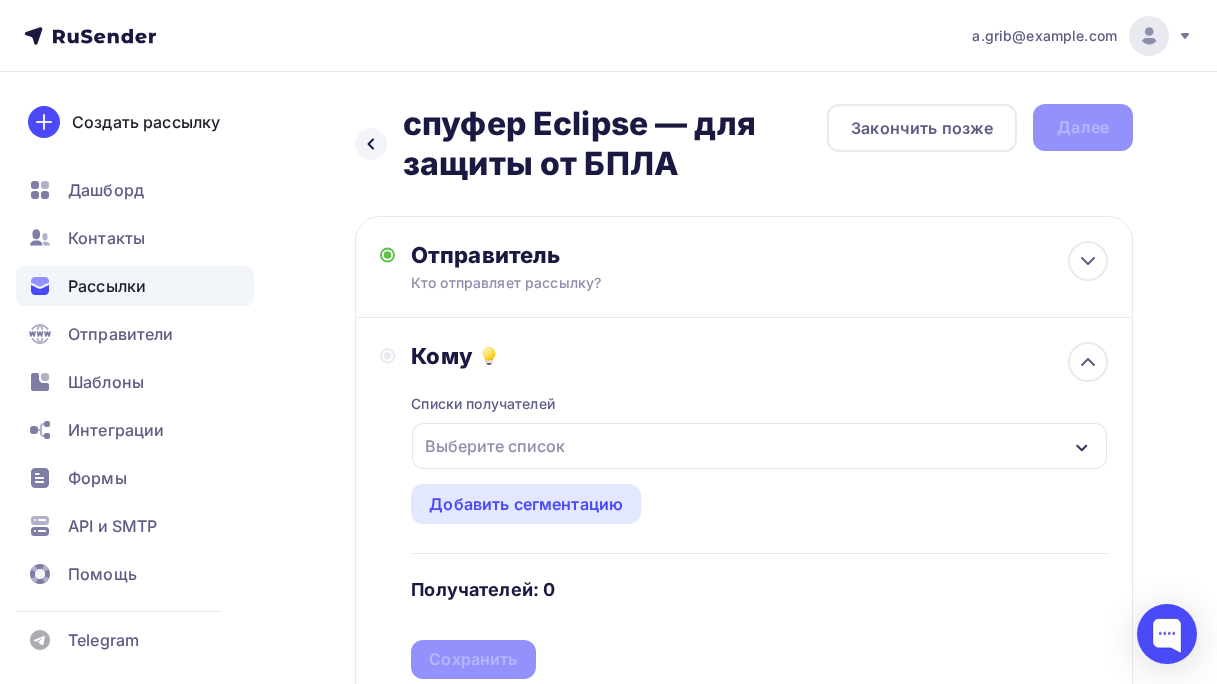 click on "Выберите список" at bounding box center (759, 446) 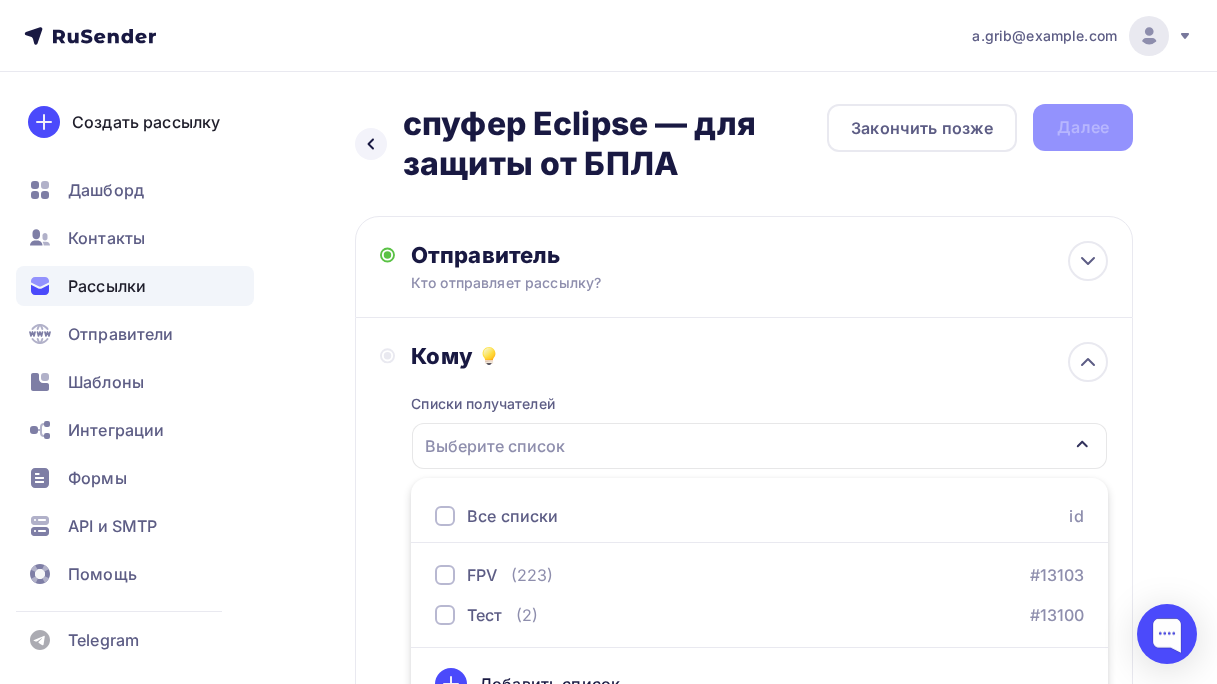 scroll, scrollTop: 37, scrollLeft: 0, axis: vertical 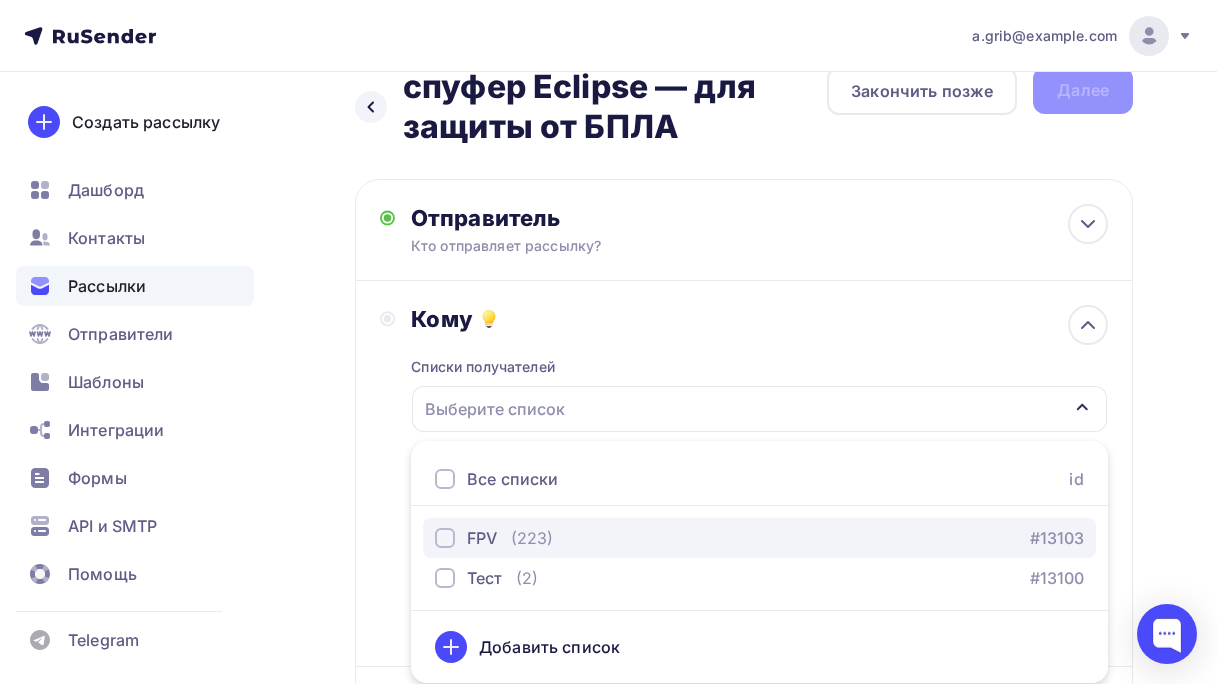 click on "FPV
(223)
#13103" at bounding box center [759, 538] 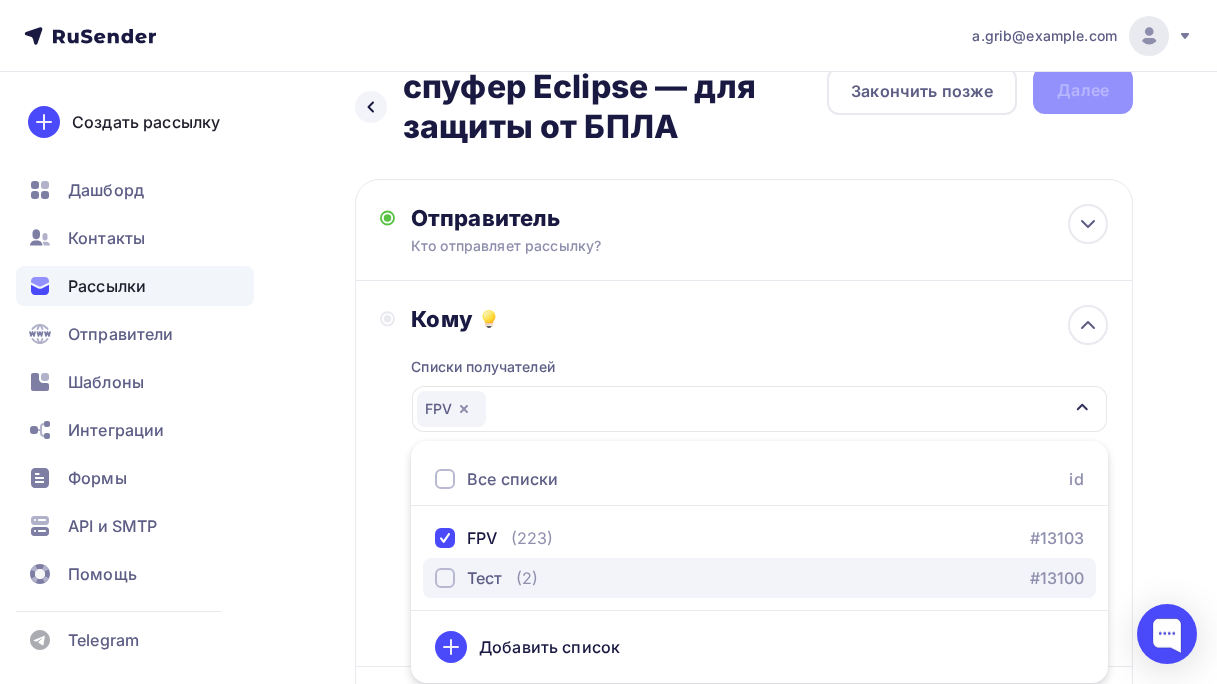 click at bounding box center (445, 578) 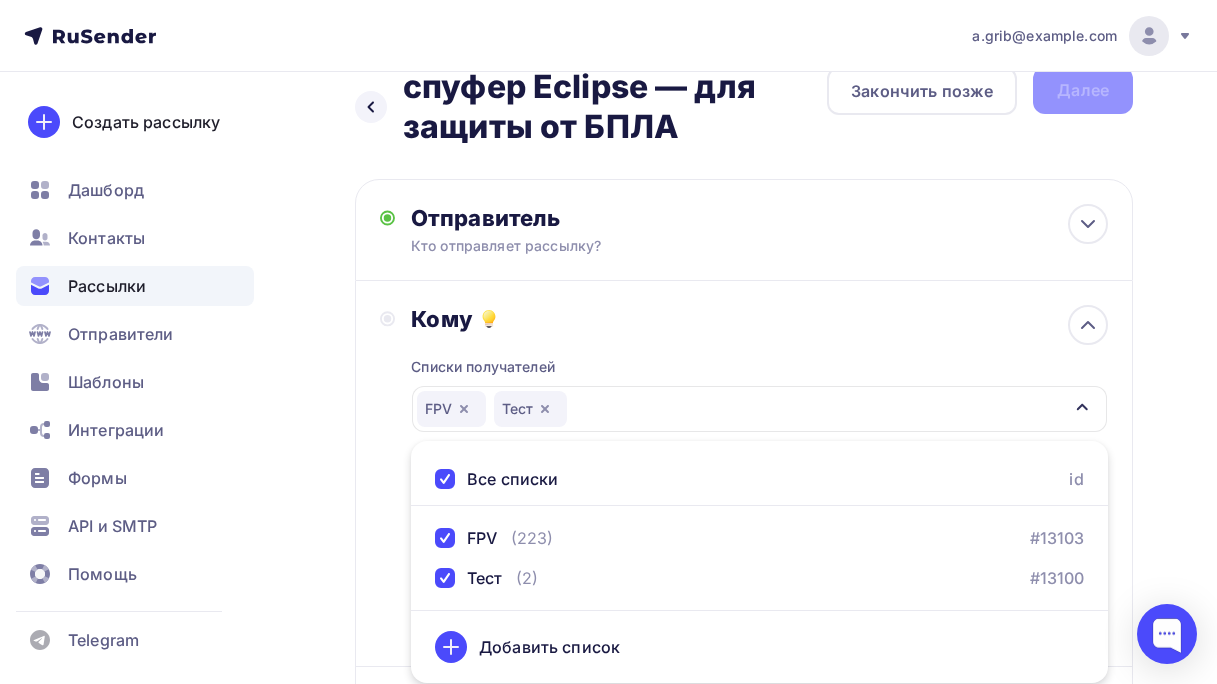 click on "Назад
спуфер Eclipse — для защиты от БПЛА
спуфер Eclipse — для защиты от БПЛА
Закончить позже
Далее
Отправитель
Кто отправляет рассылку?
Email  *
a.grib@example.com
a.grib@example.com               Добавить отправителя
Рекомендуем  добавить почту на домене , чтобы рассылка не попала в «Спам»
Имя                 Сохранить
Предпросмотр может отличаться  в зависимости от почтового клиента
Тема для рассылки" at bounding box center (608, 566) 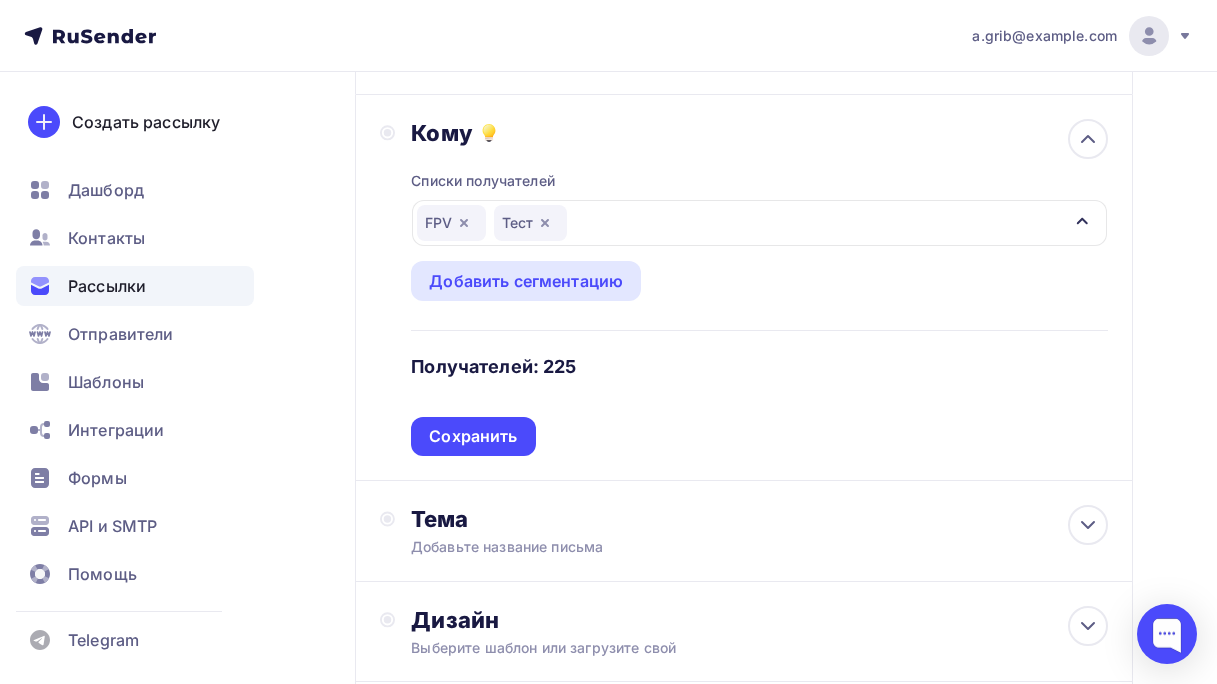 scroll, scrollTop: 227, scrollLeft: 0, axis: vertical 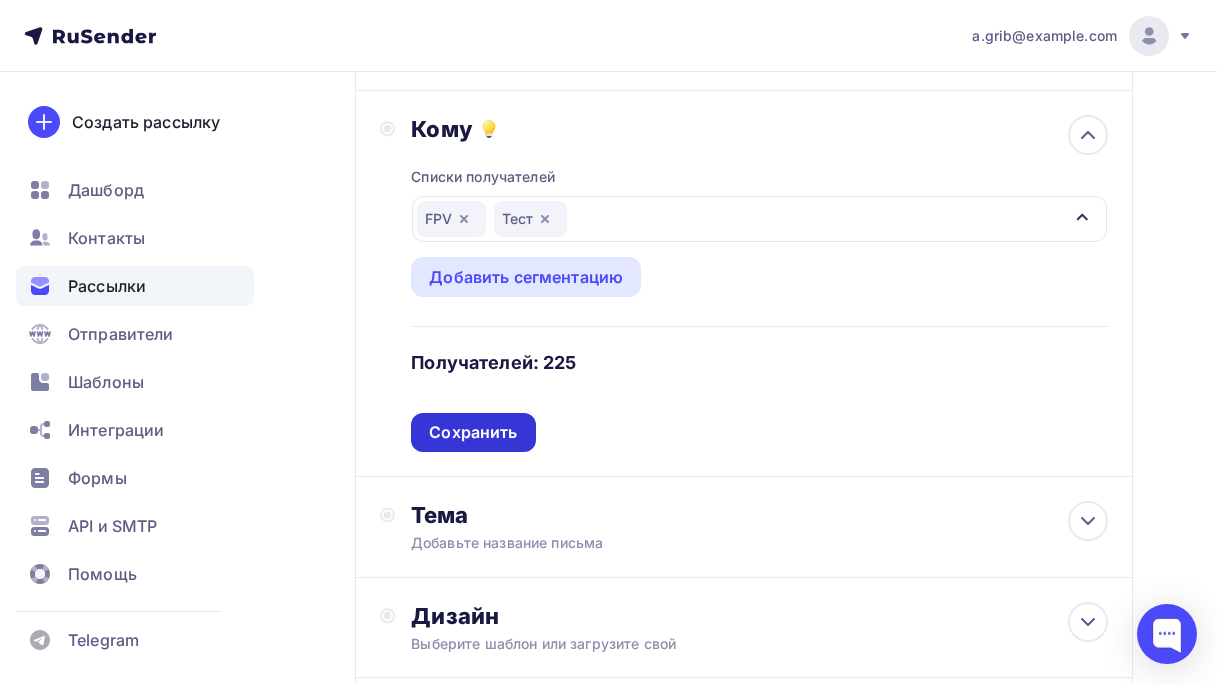 click on "Сохранить" at bounding box center [473, 432] 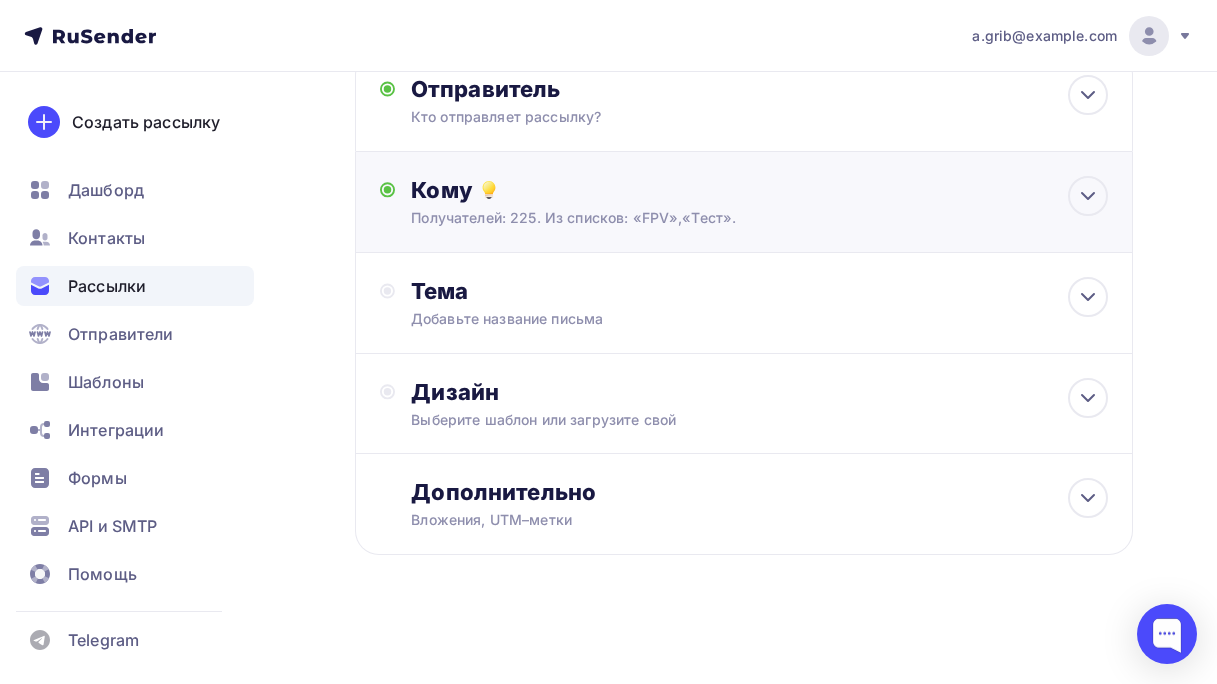 scroll, scrollTop: 168, scrollLeft: 0, axis: vertical 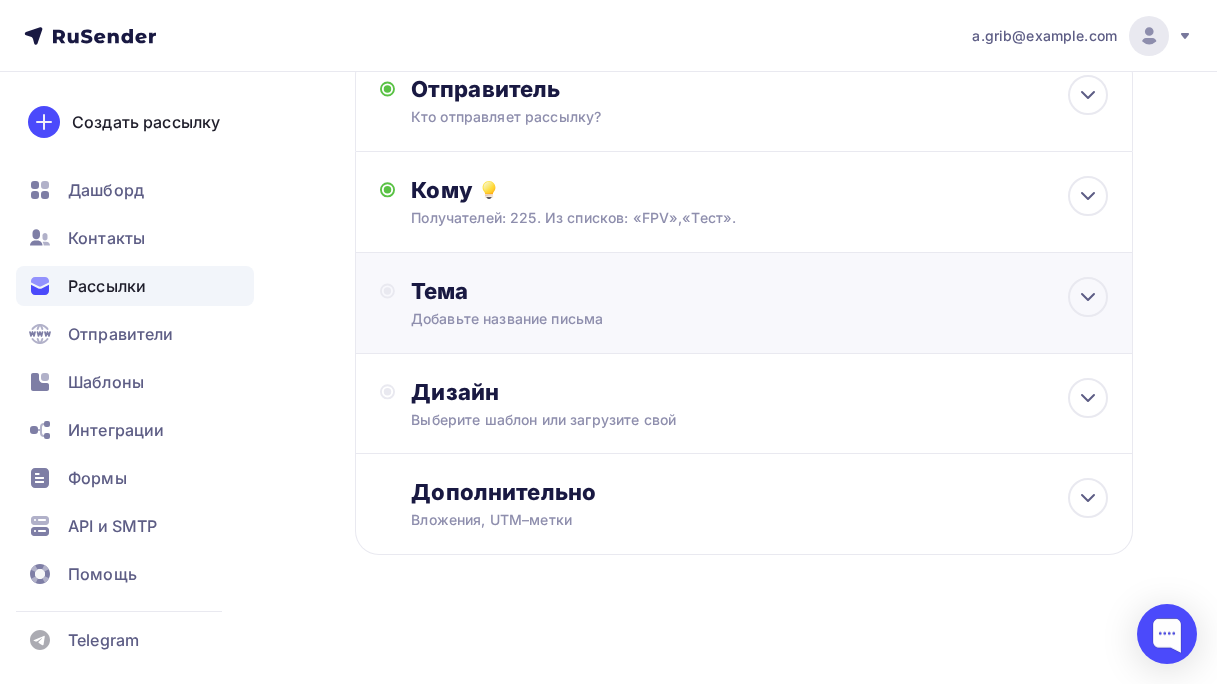 click on "Добавьте название письма" at bounding box center (589, 319) 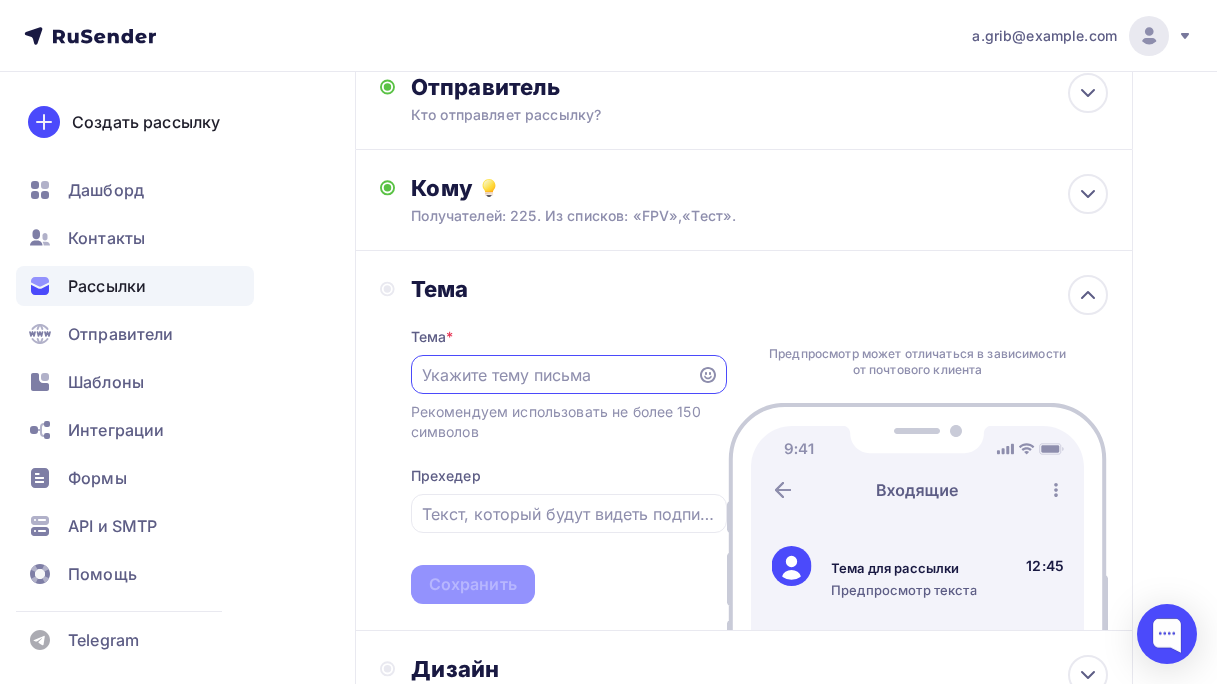scroll, scrollTop: 167, scrollLeft: 0, axis: vertical 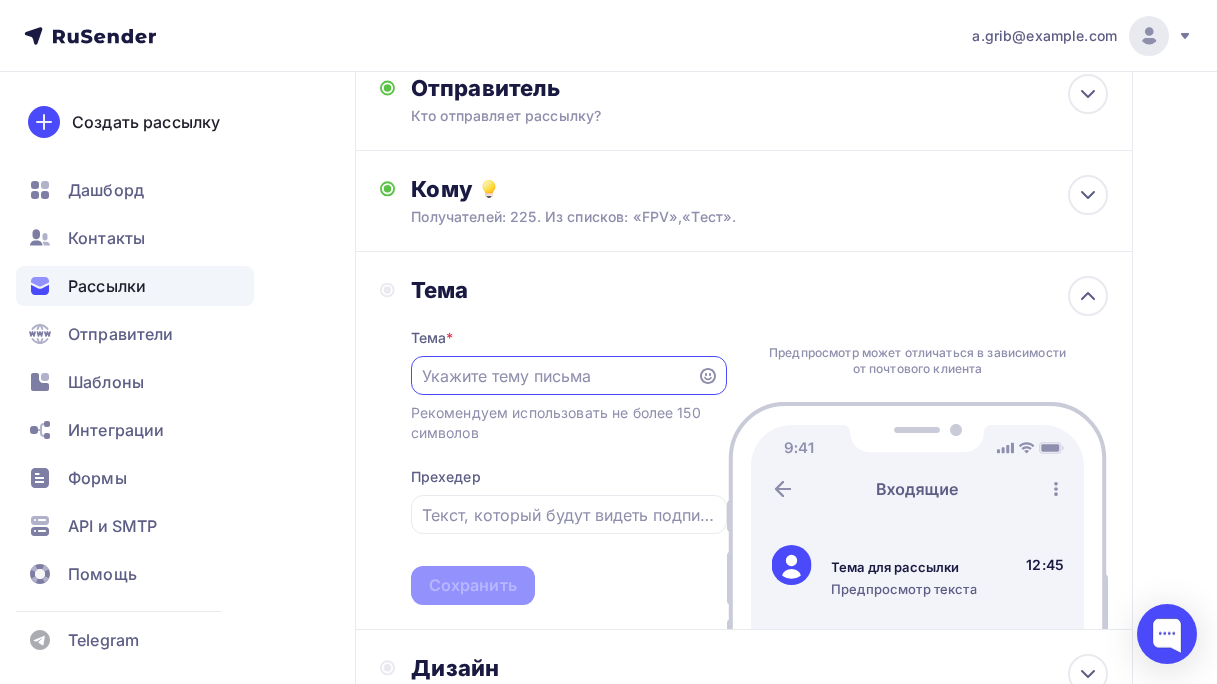 paste on "спуфера Eclipse — для защиты от БПЛА" 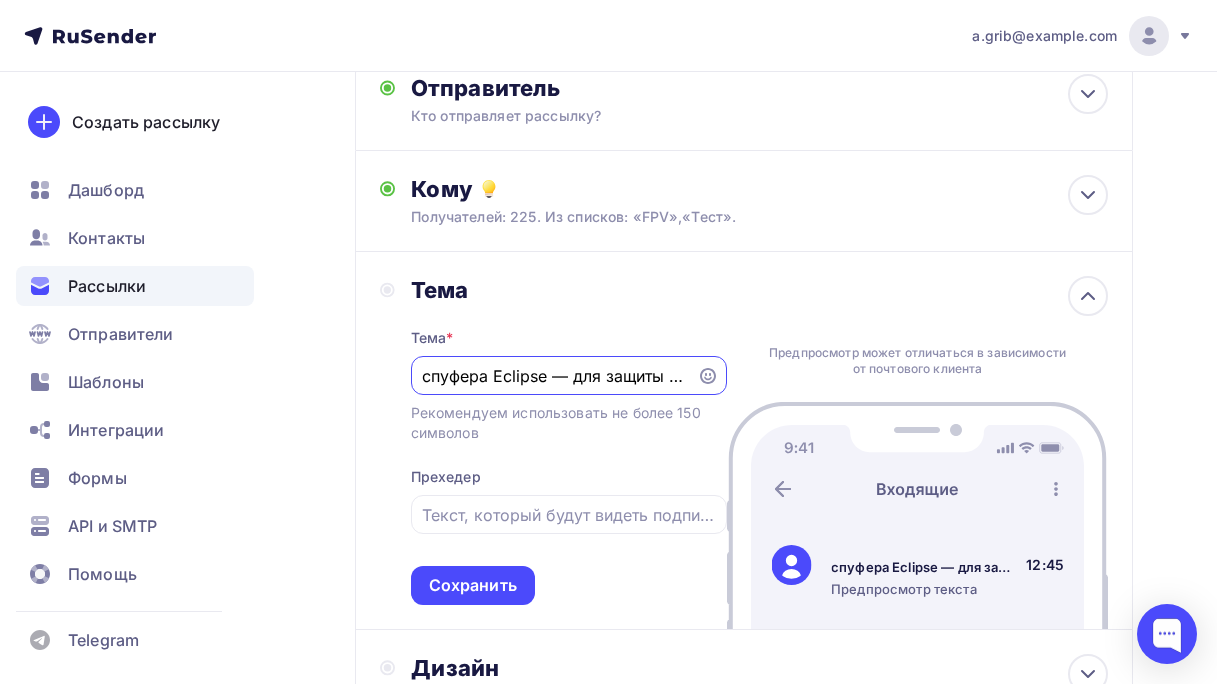 scroll, scrollTop: 0, scrollLeft: 51, axis: horizontal 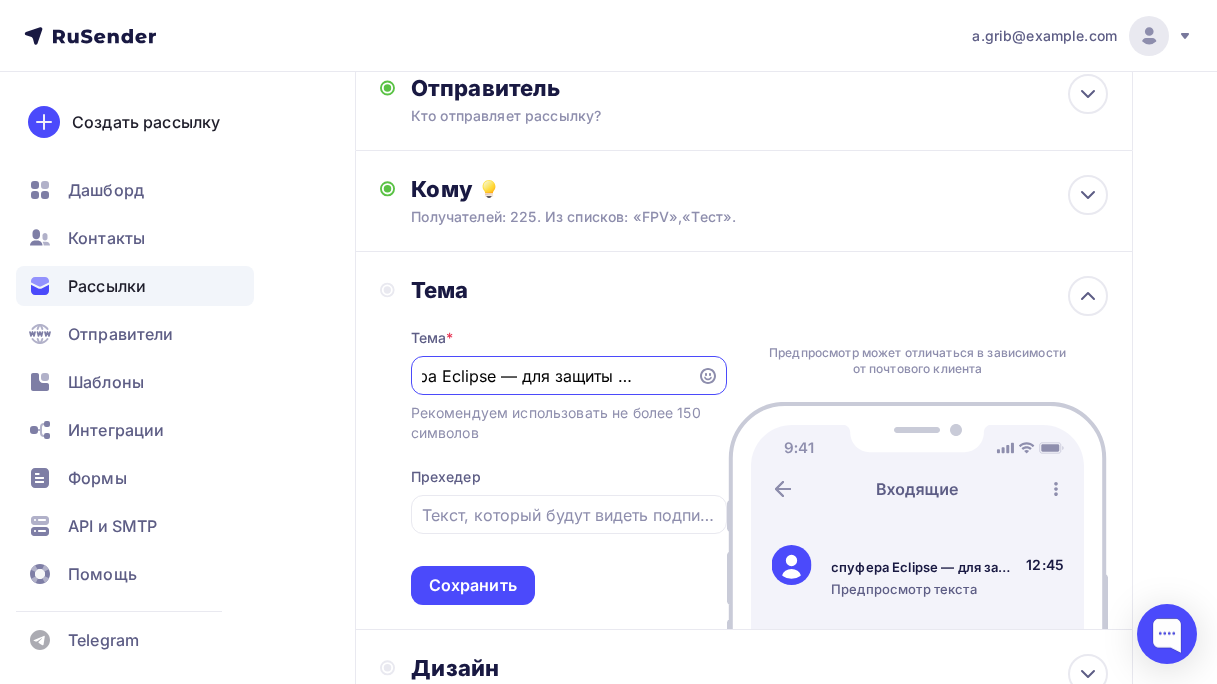 type on "спуфера Eclipse — для защиты от БПЛА" 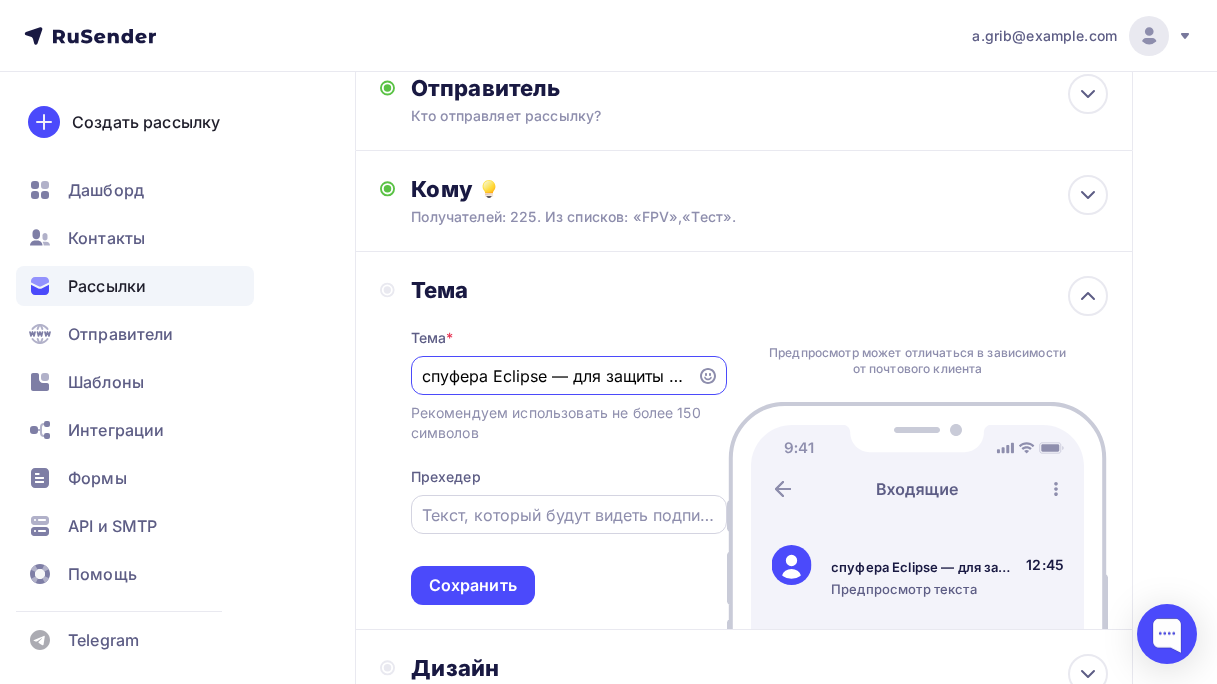 paste on "Продаём тестовый комплект спуфера Eclipse — для защиты от БПЛА, готов к работе" 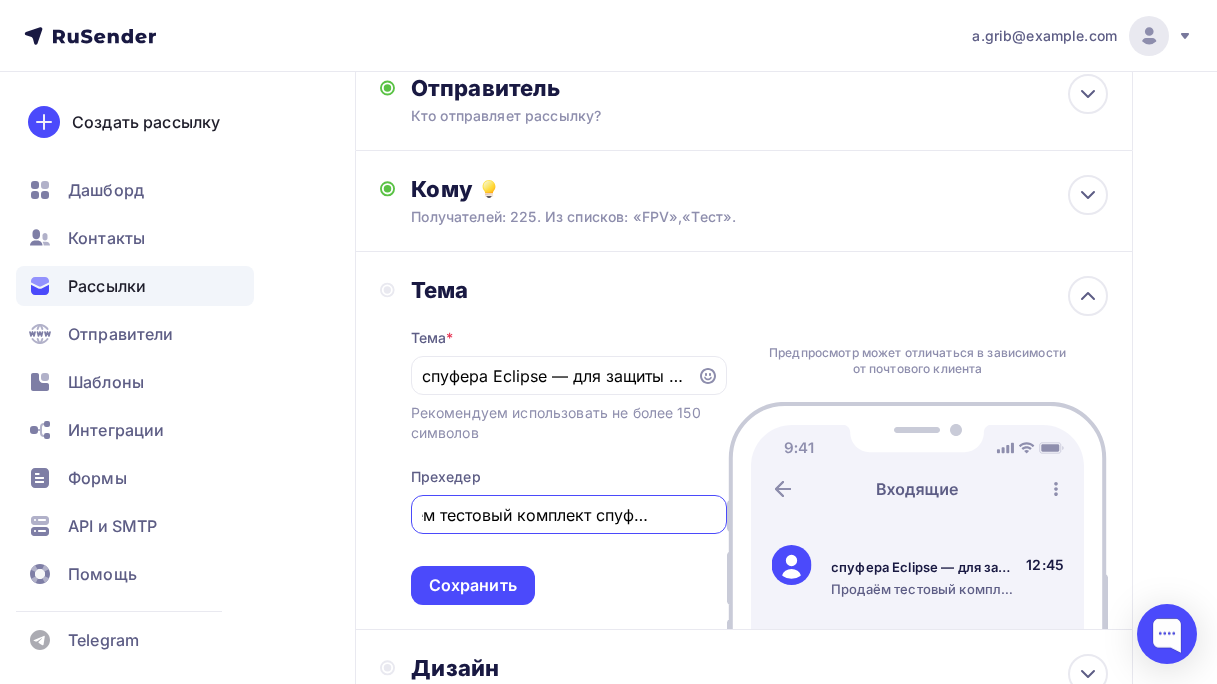 scroll, scrollTop: 0, scrollLeft: 0, axis: both 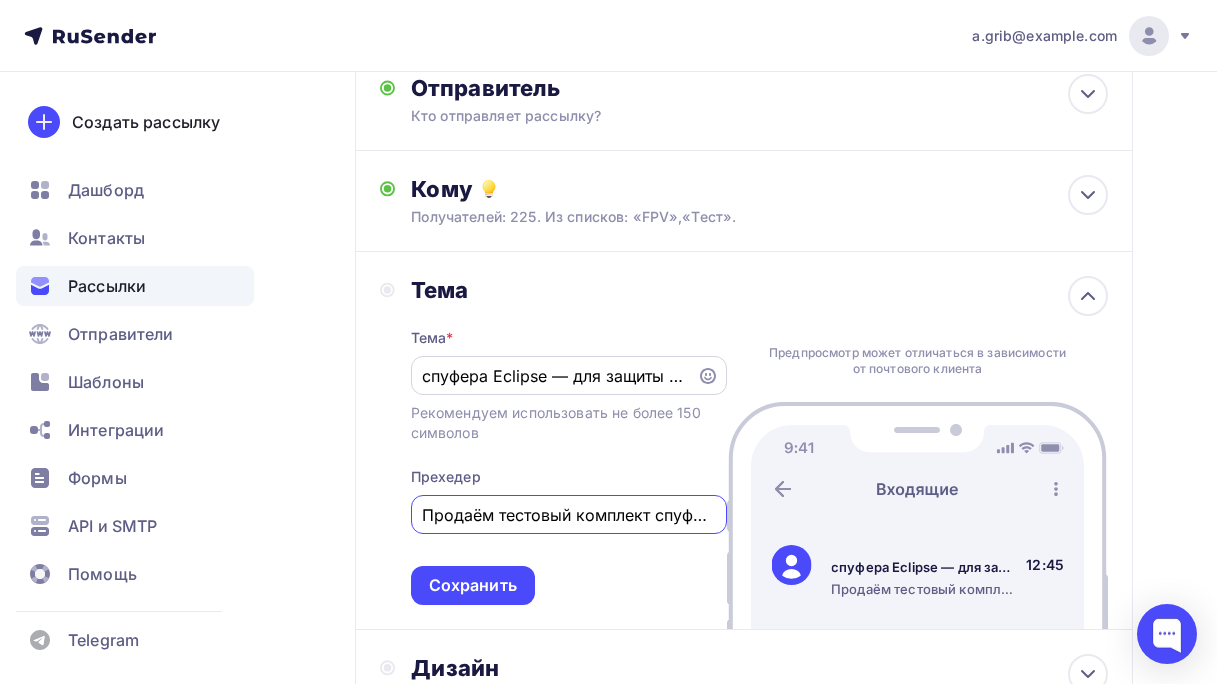 type on "Продаём тестовый комплект спуфера Eclipse — для защиты от БПЛА, готов к работе" 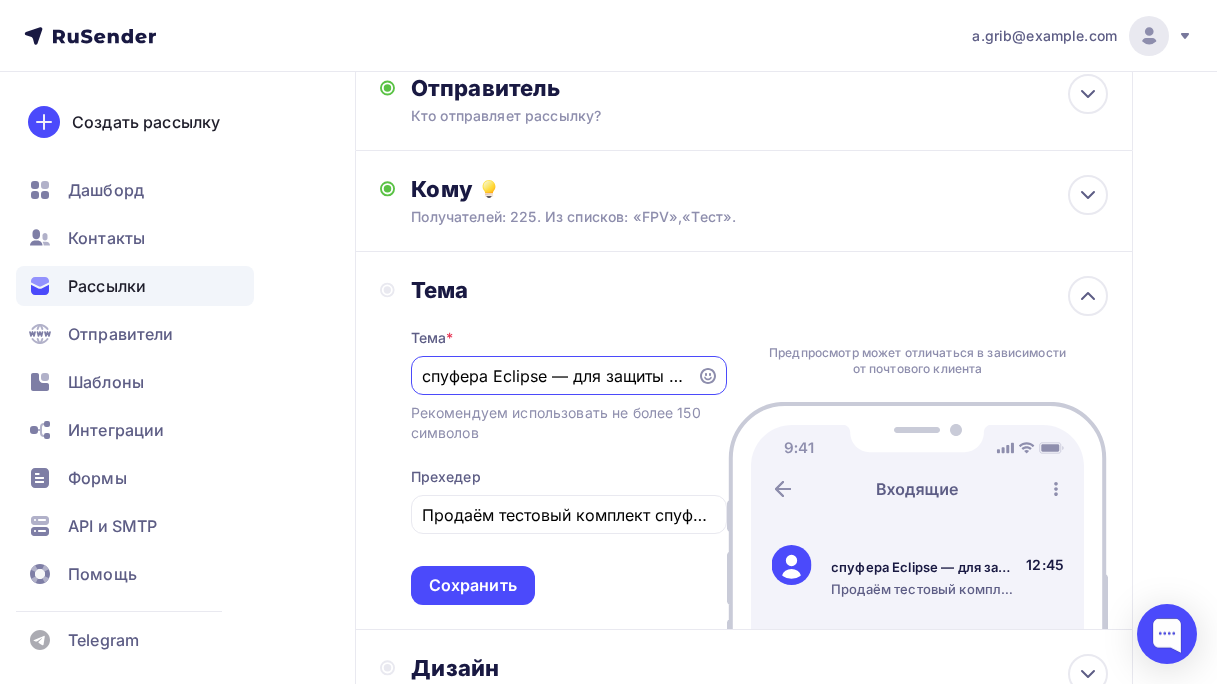 click on "спуфера Eclipse — для защиты от БПЛА" at bounding box center (553, 376) 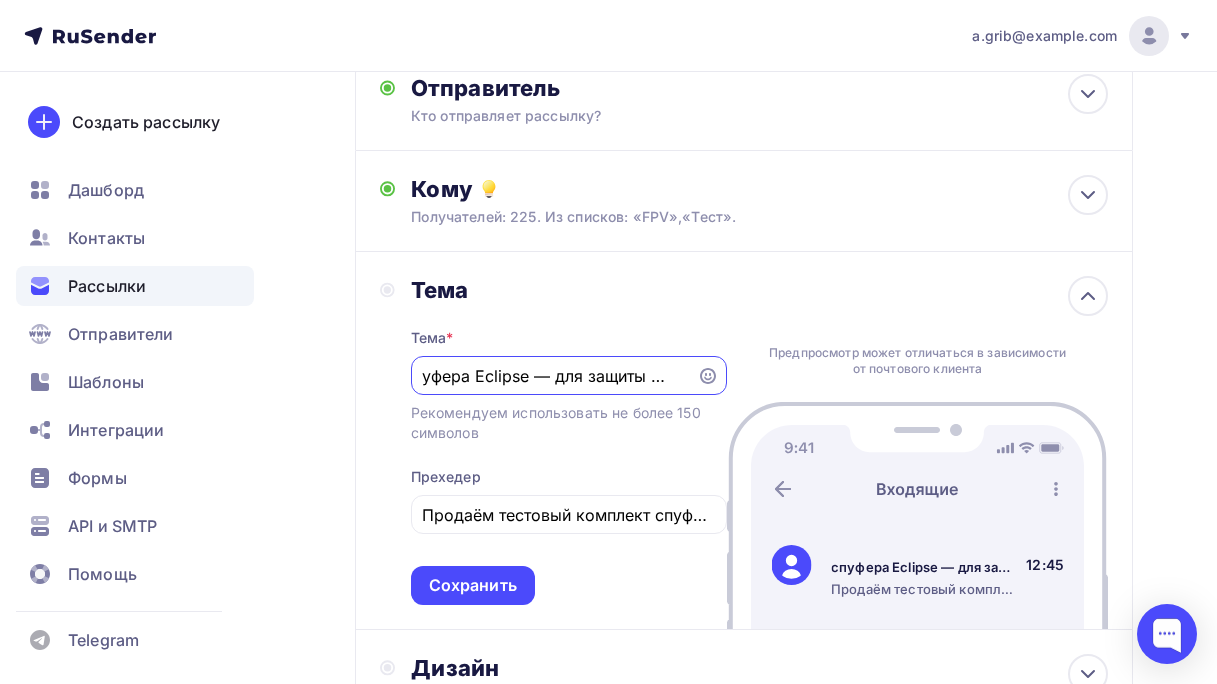 scroll, scrollTop: 0, scrollLeft: 0, axis: both 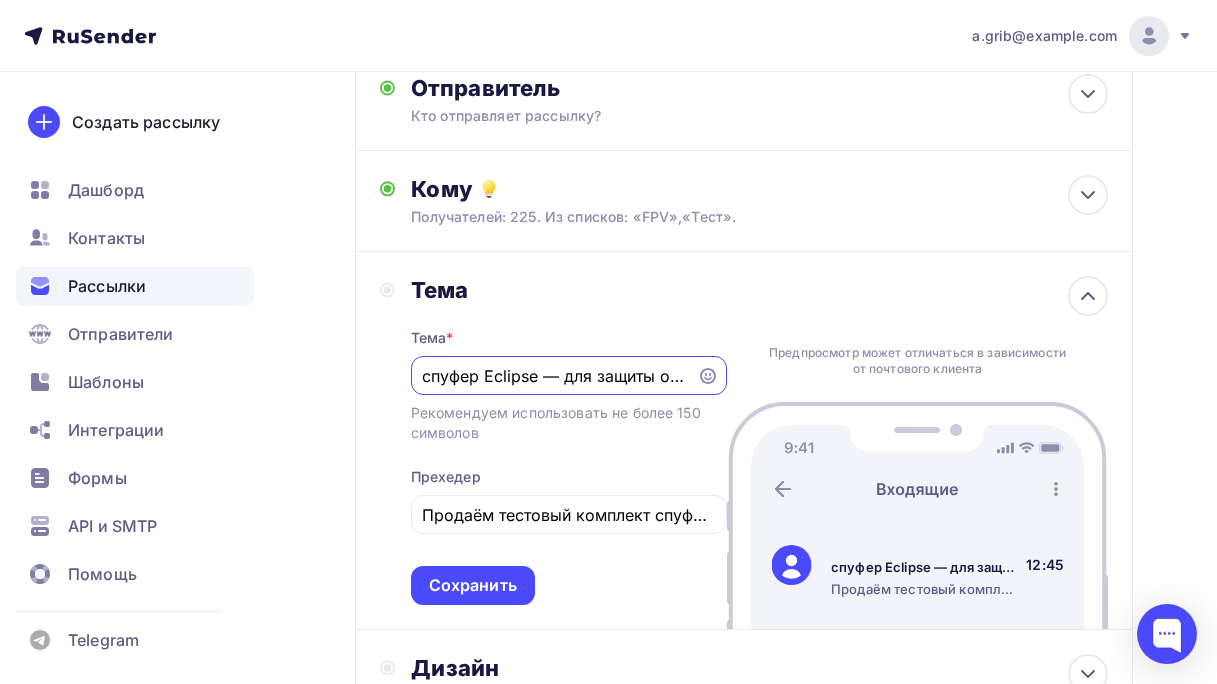 click on "спуфер Eclipse — для защиты от БПЛА" at bounding box center [553, 376] 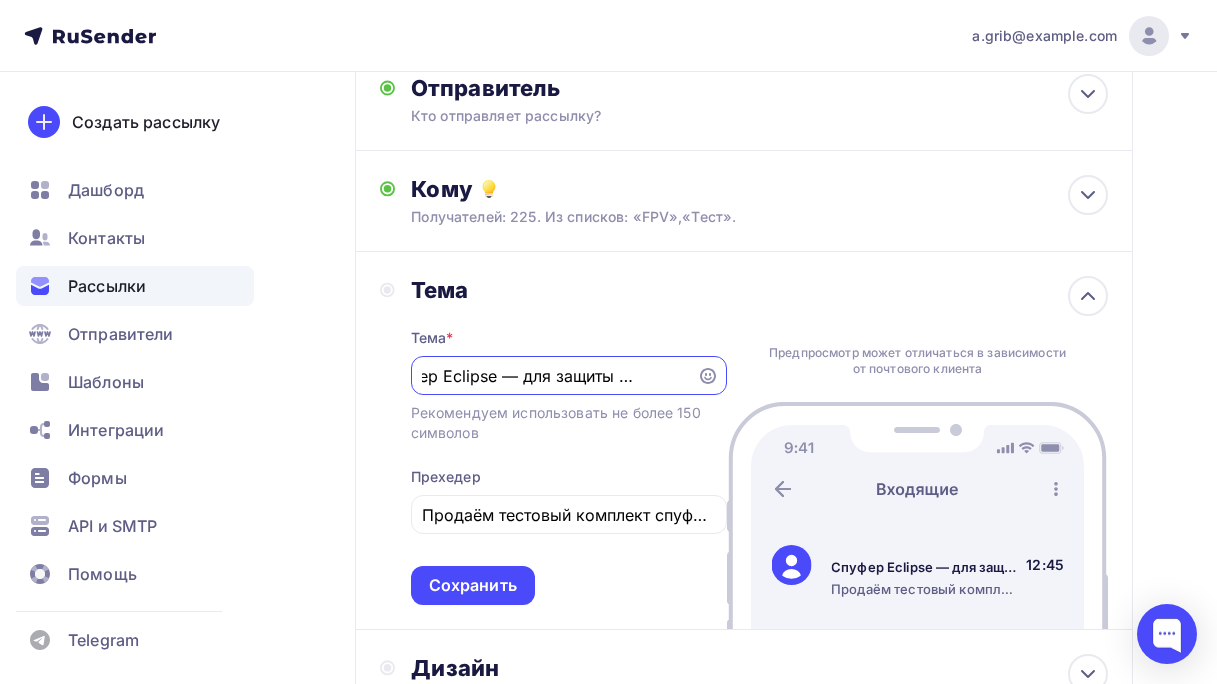 scroll, scrollTop: 0, scrollLeft: 0, axis: both 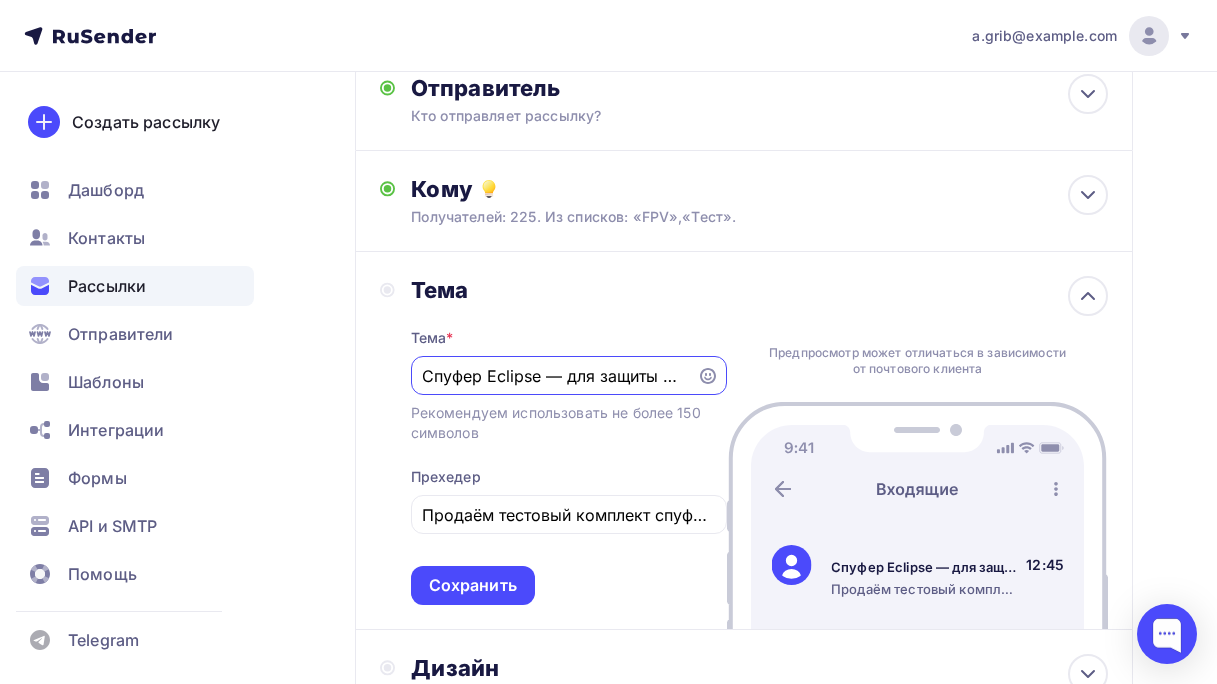 click on "Cпуфер Eclipse — для защиты от БПЛА" at bounding box center (553, 376) 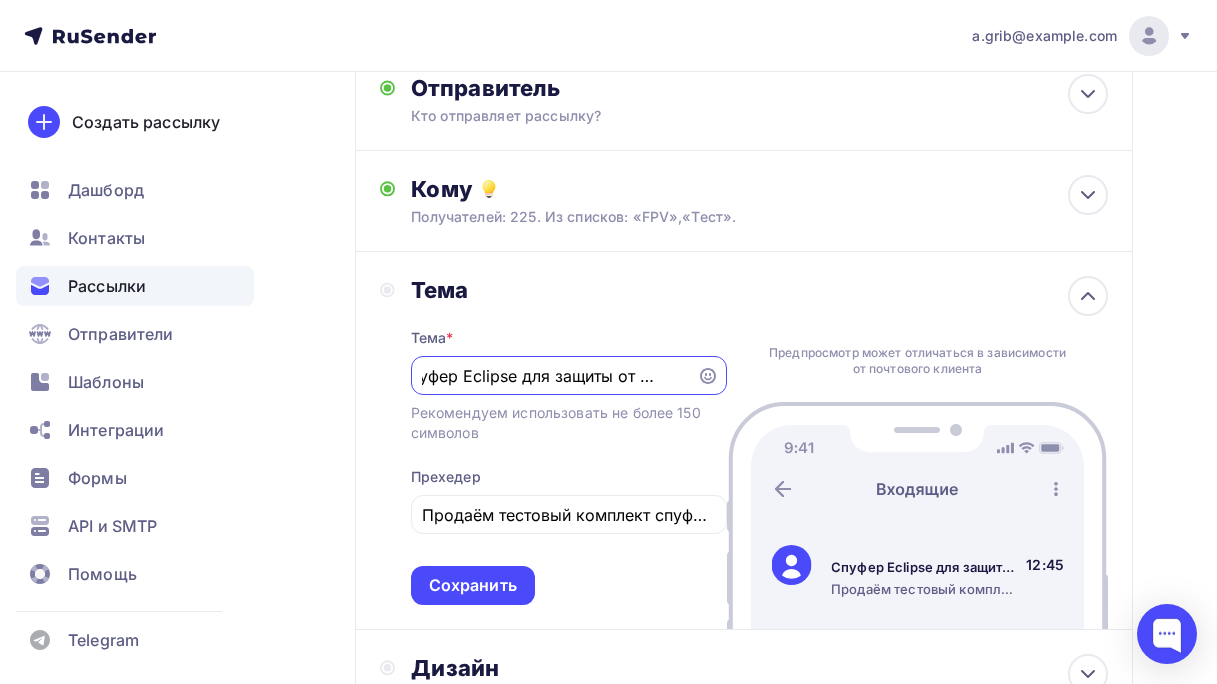 scroll, scrollTop: 0, scrollLeft: 0, axis: both 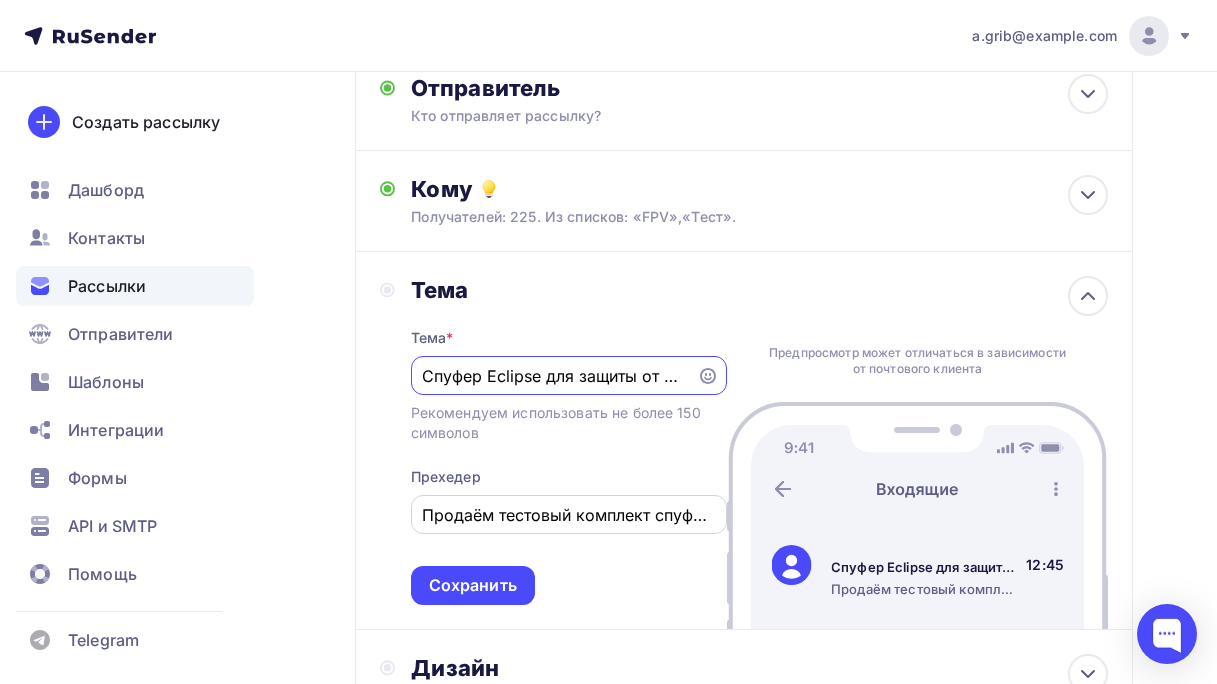 type on "Cпуфер Eclipse для защиты от БПЛА" 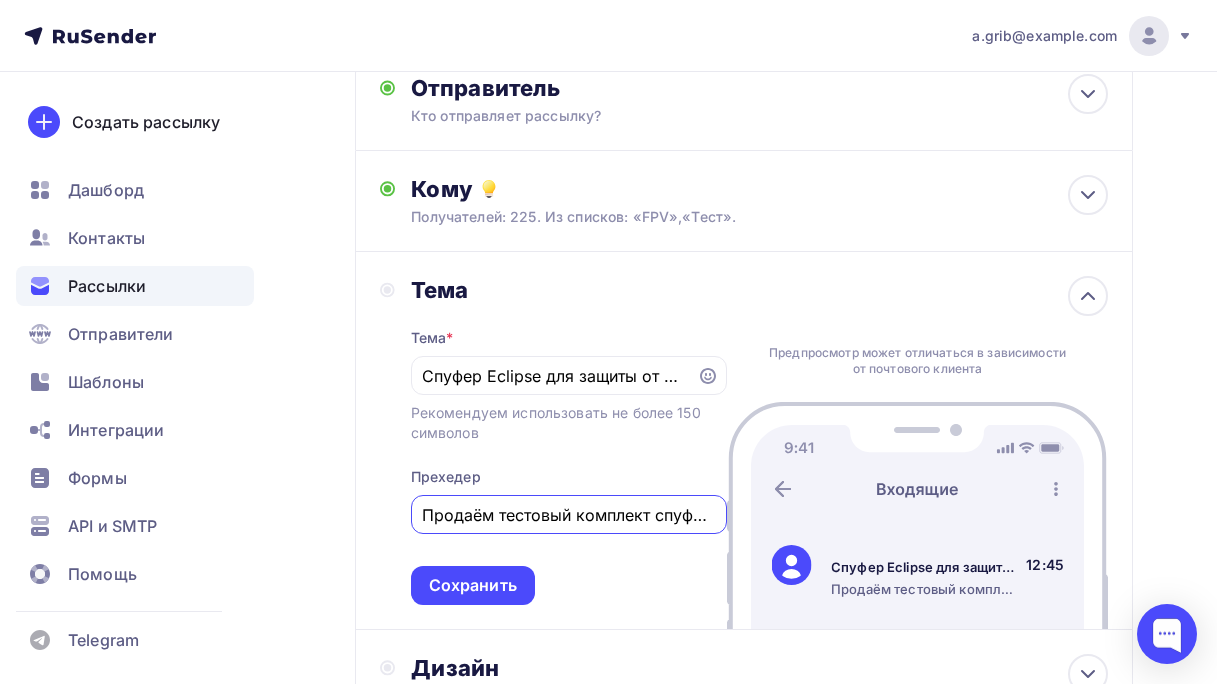 click on "Продаём тестовый комплект спуфера Eclipse — для защиты от БПЛА, готов к работе" at bounding box center [568, 515] 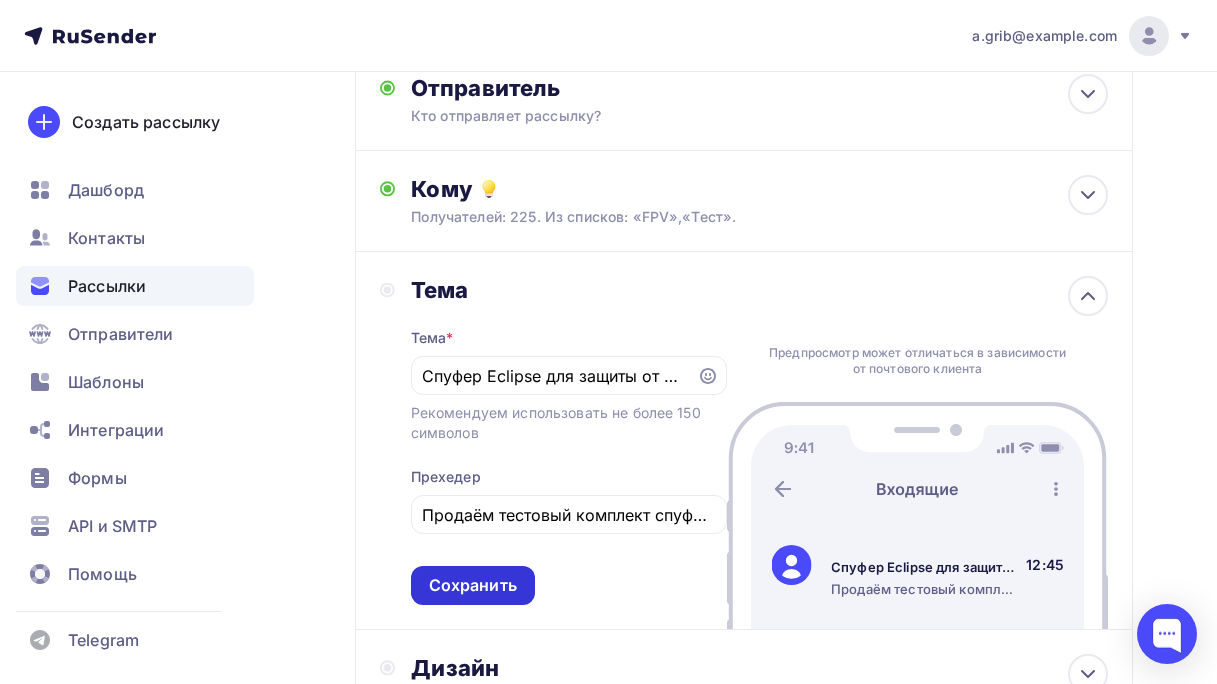 click on "Сохранить" at bounding box center (473, 585) 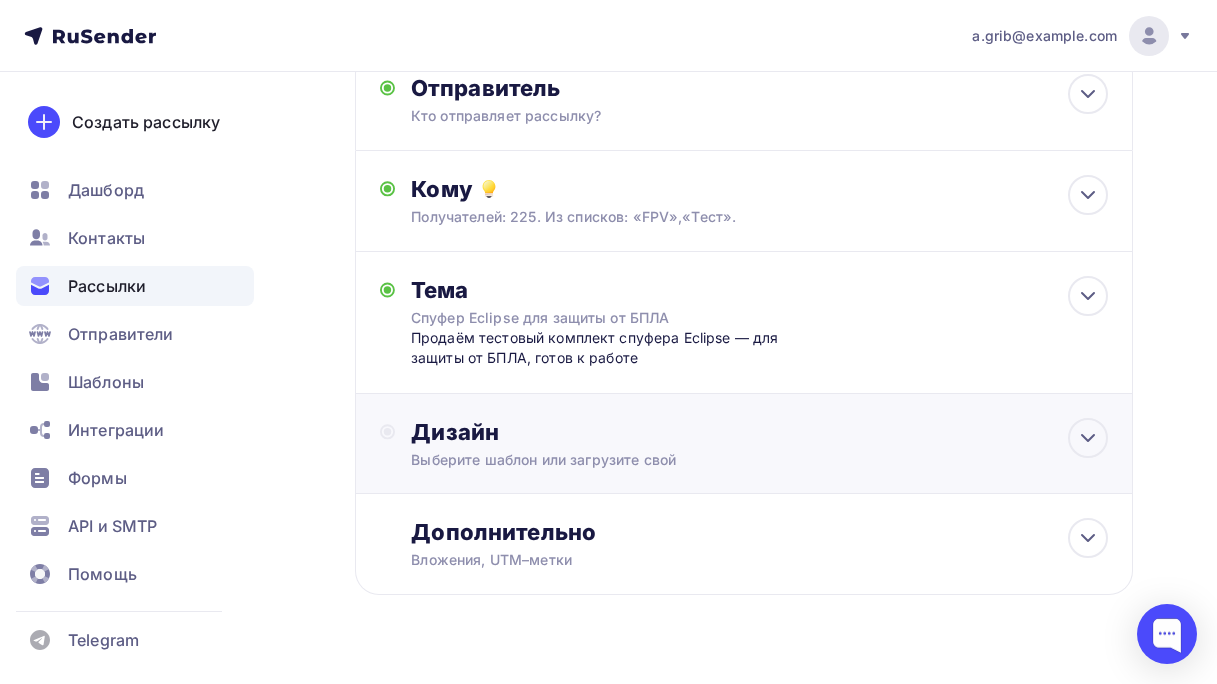 click on "Дизайн" at bounding box center (759, 432) 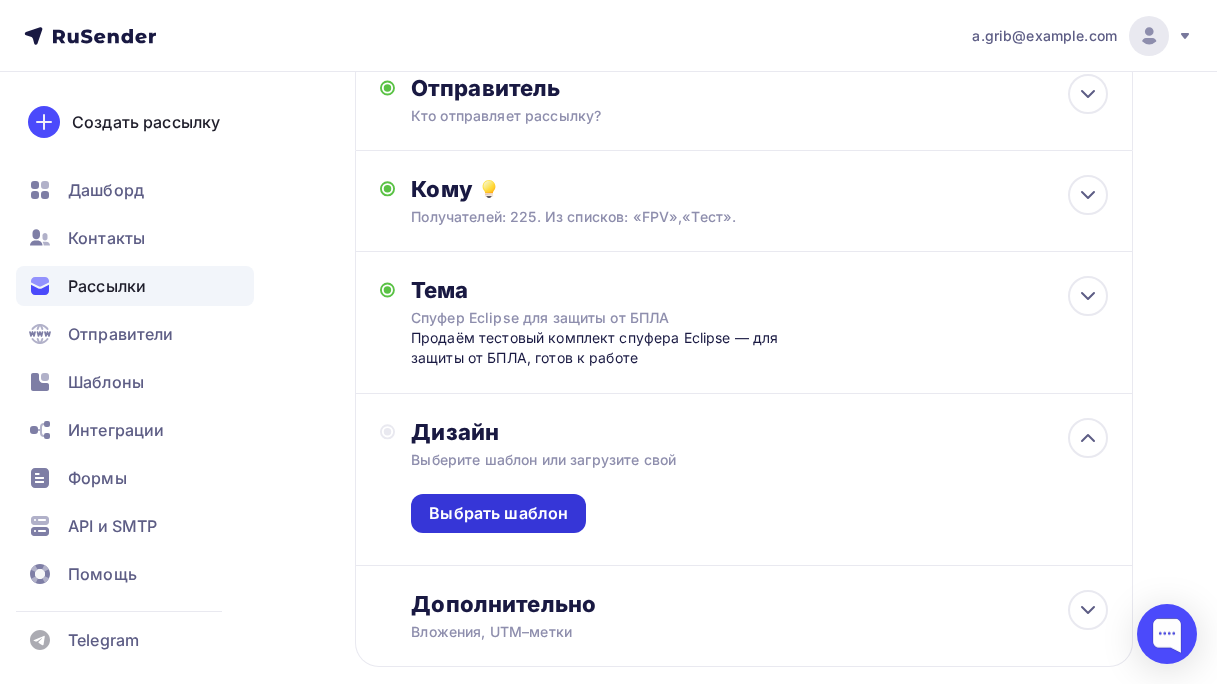click on "Выбрать шаблон" at bounding box center (498, 513) 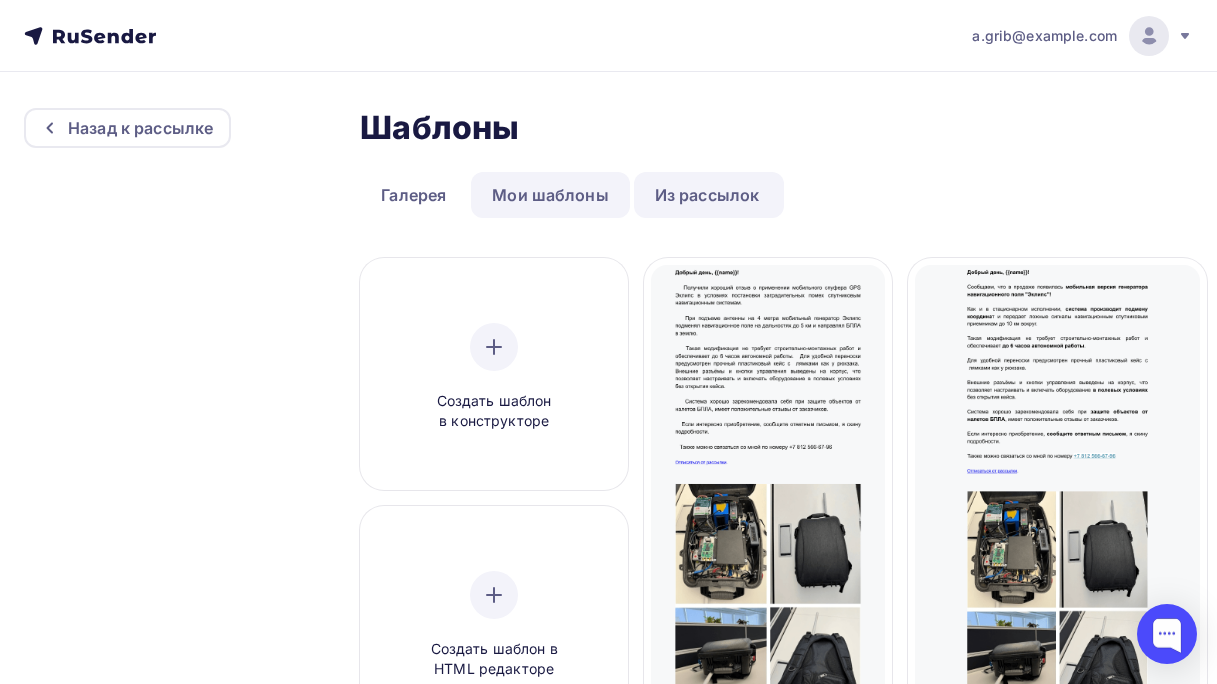click on "Мои шаблоны" at bounding box center (550, 195) 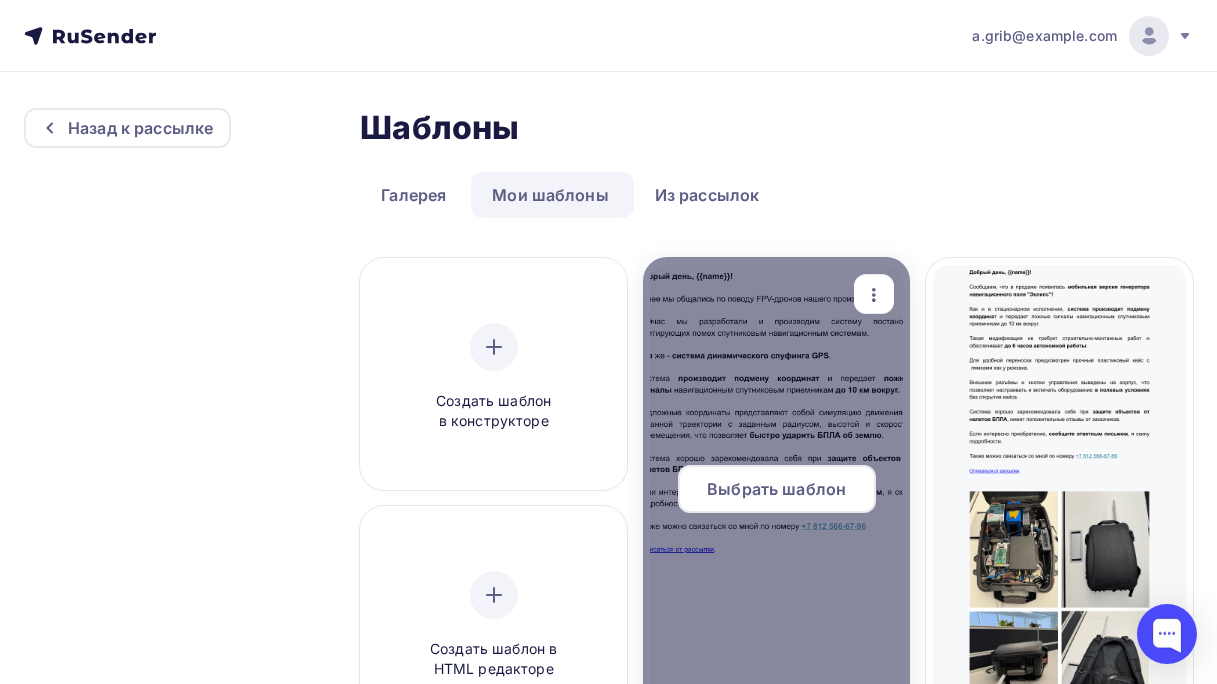 click at bounding box center [776, 497] 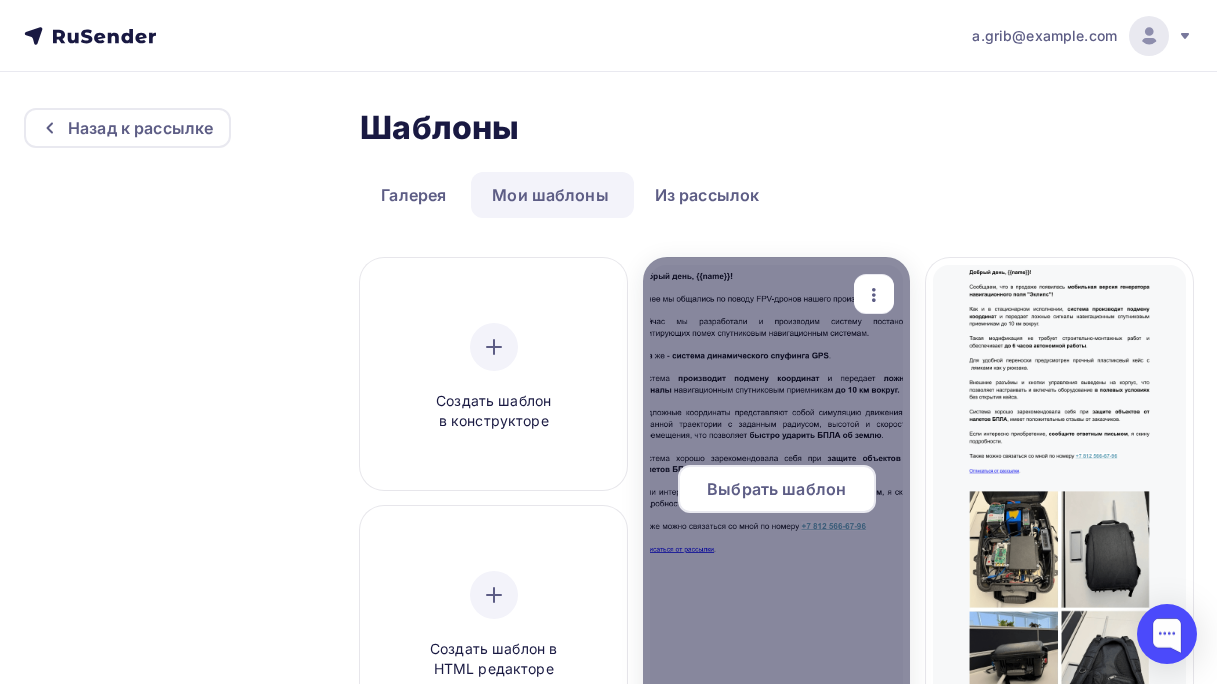 click on "Выбрать шаблон" at bounding box center [777, 489] 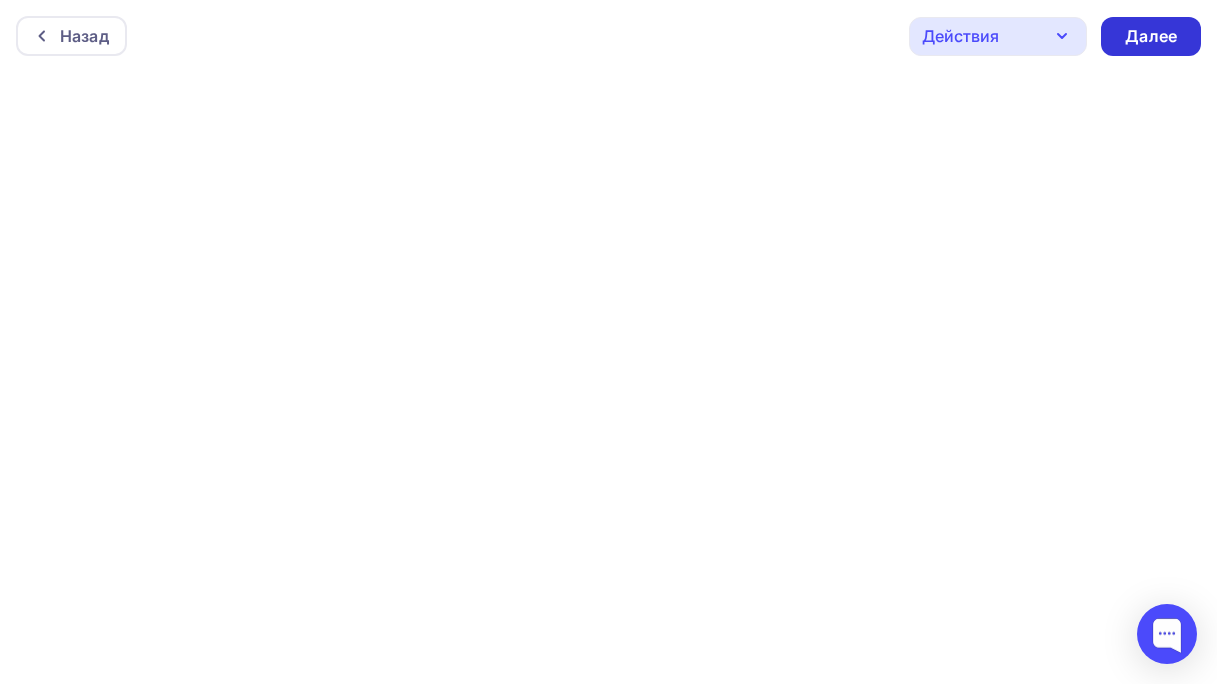 click on "Далее" at bounding box center [1151, 36] 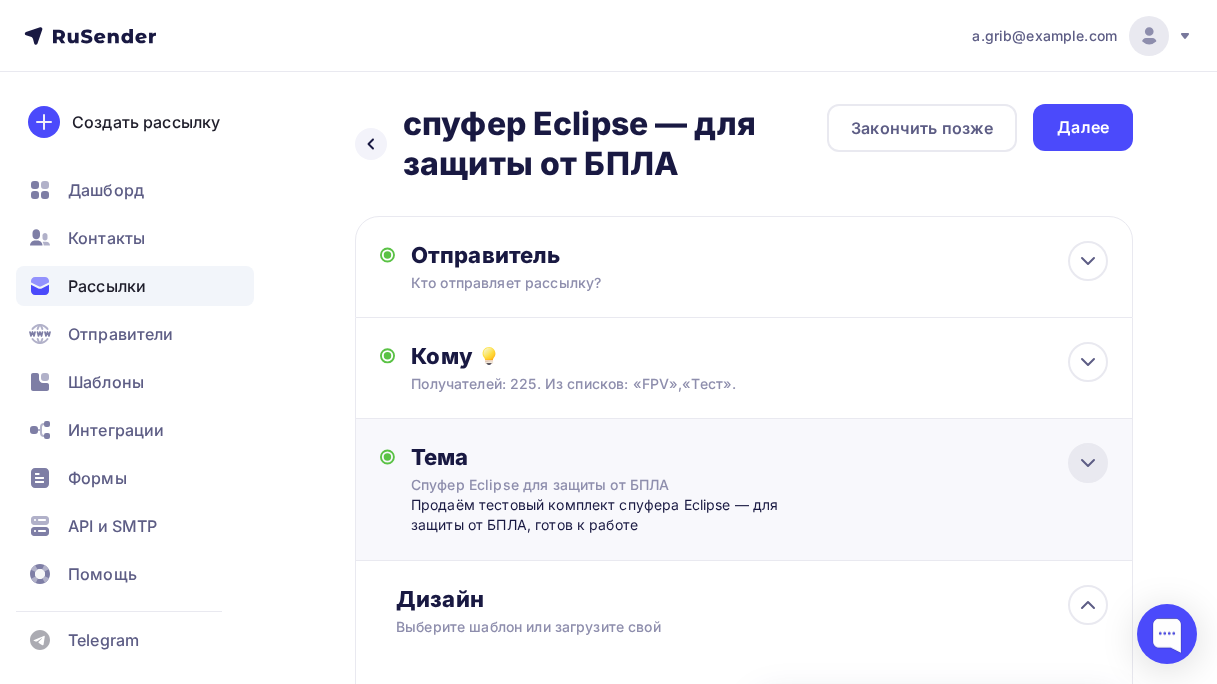 click 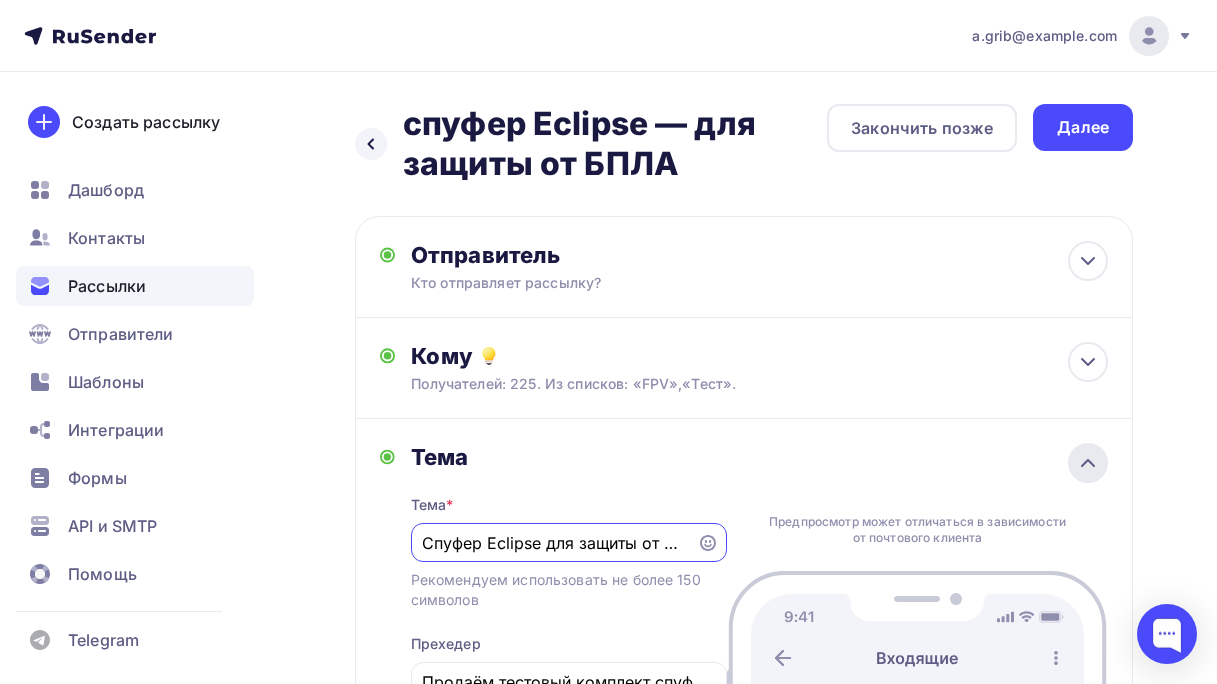 scroll, scrollTop: 72, scrollLeft: 0, axis: vertical 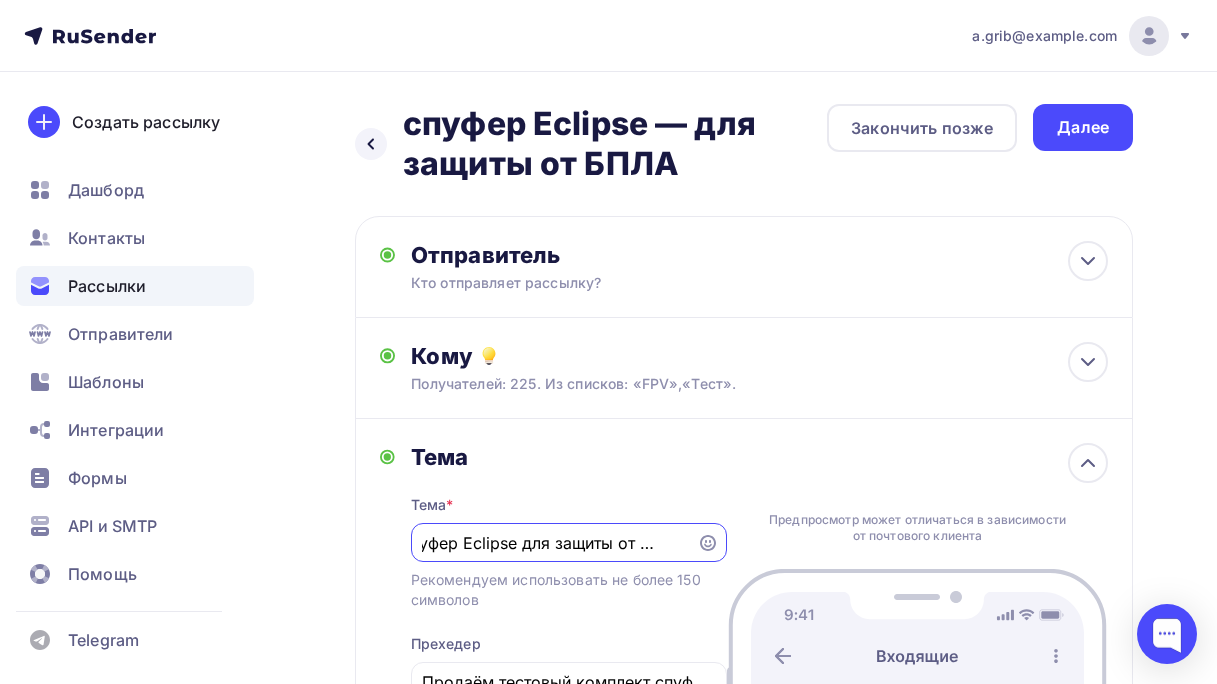 click on "Cпуфер Eclipse для защиты от БПЛА" at bounding box center [553, 543] 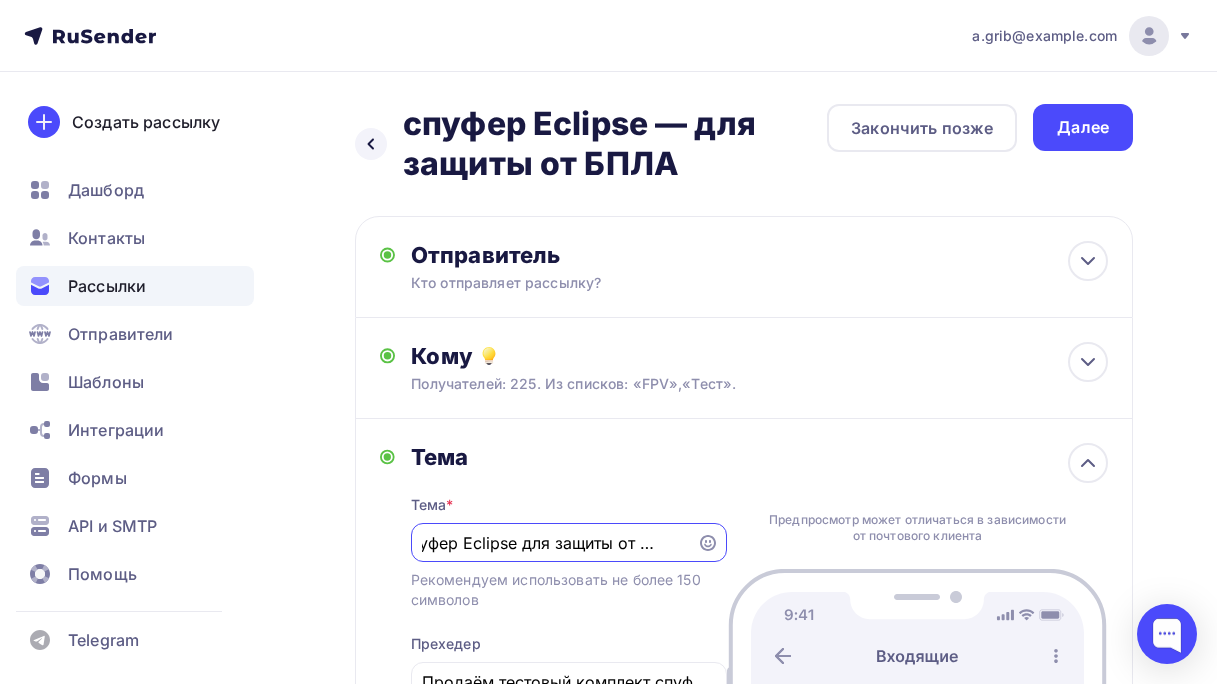 scroll, scrollTop: 0, scrollLeft: 0, axis: both 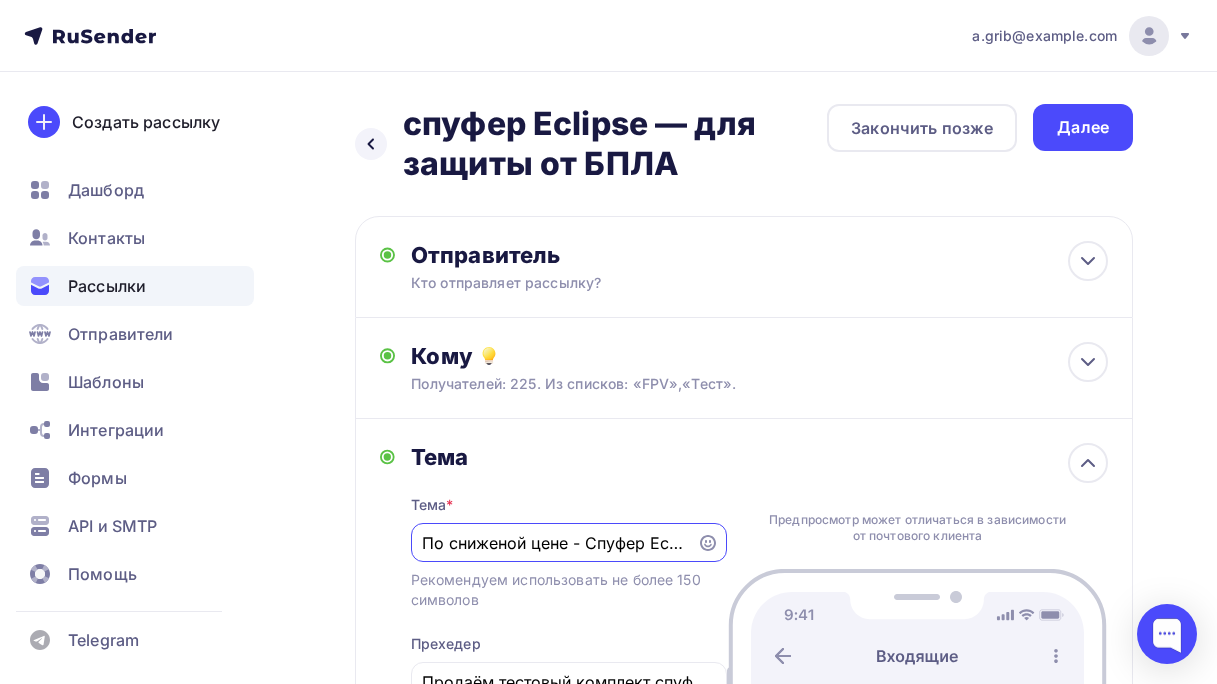 click on "По сниженой цене - Cпуфер Eclipse для защиты от БПЛА" at bounding box center (553, 543) 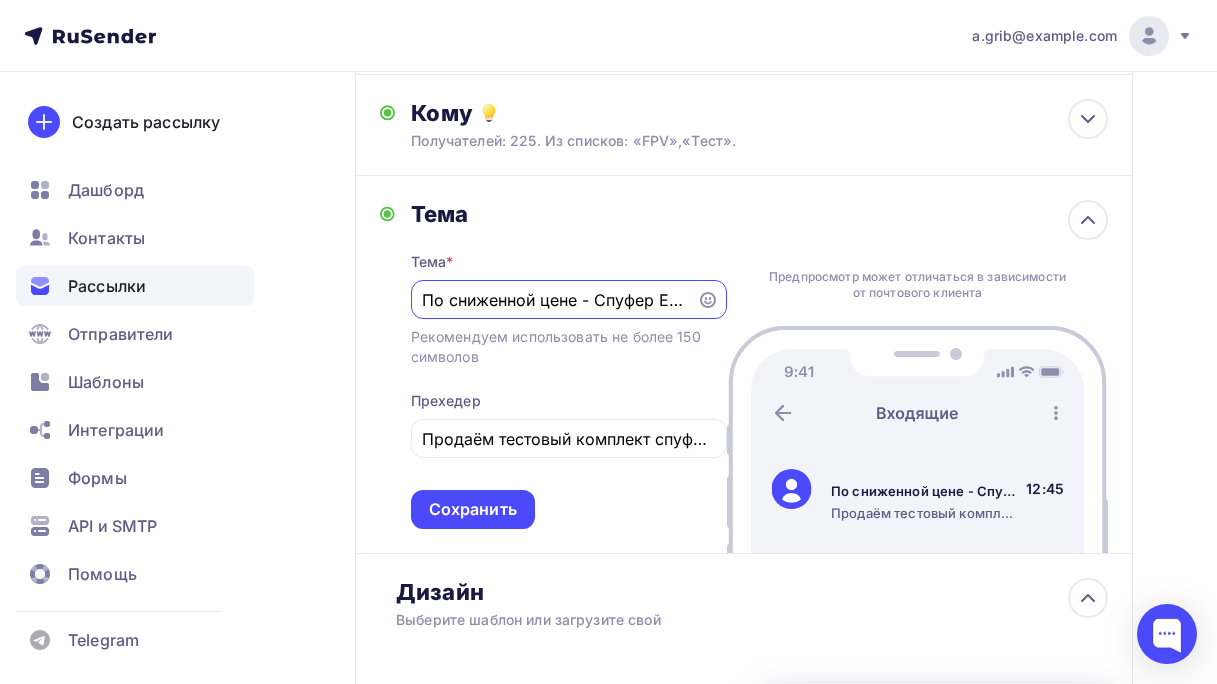 scroll, scrollTop: 251, scrollLeft: 0, axis: vertical 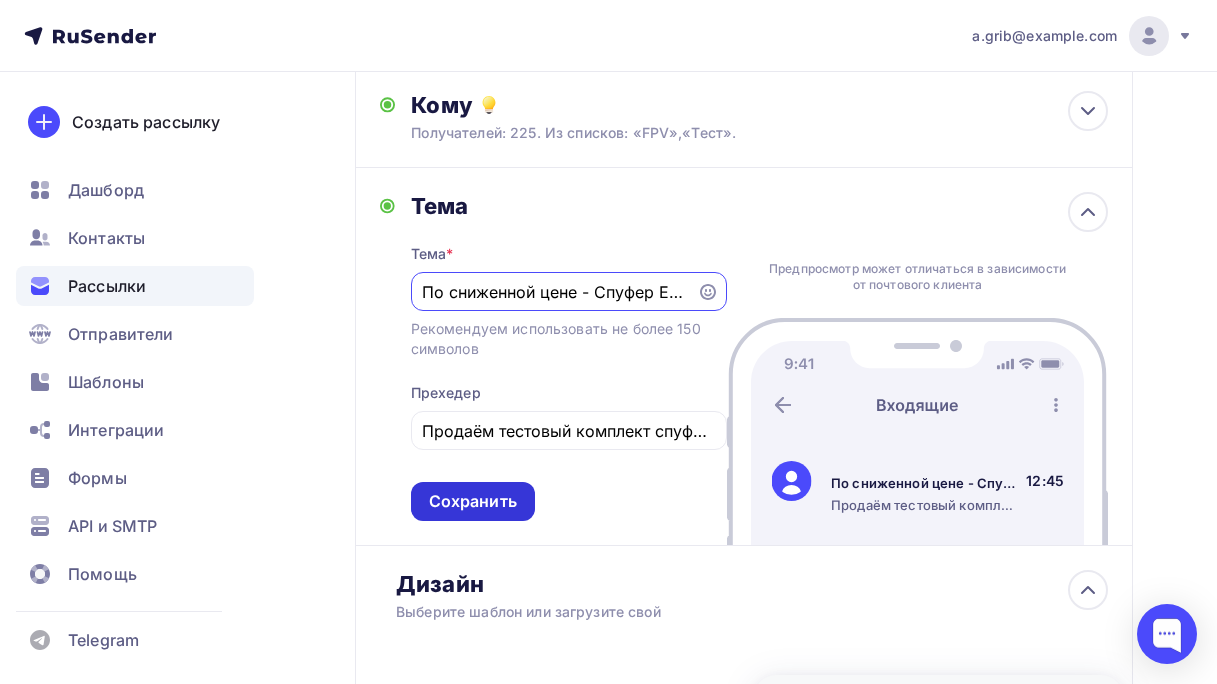 type on "По сниженной цене - Cпуфер Eclipse для защиты от БПЛА" 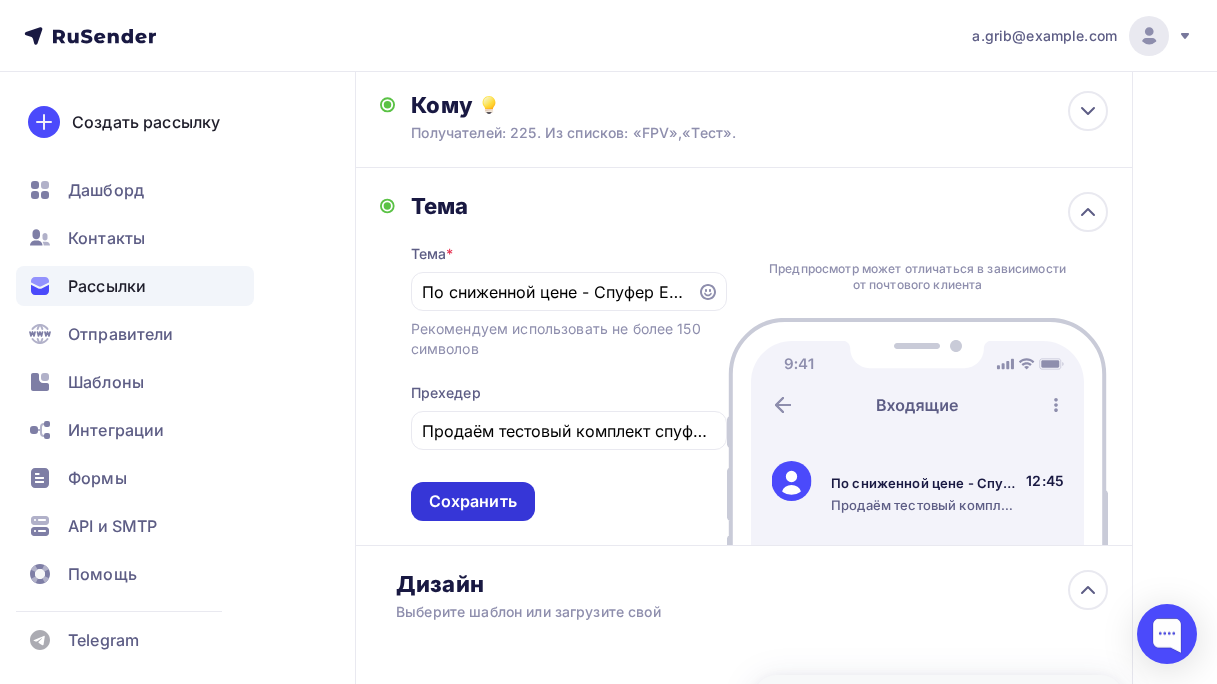click on "Сохранить" at bounding box center [473, 501] 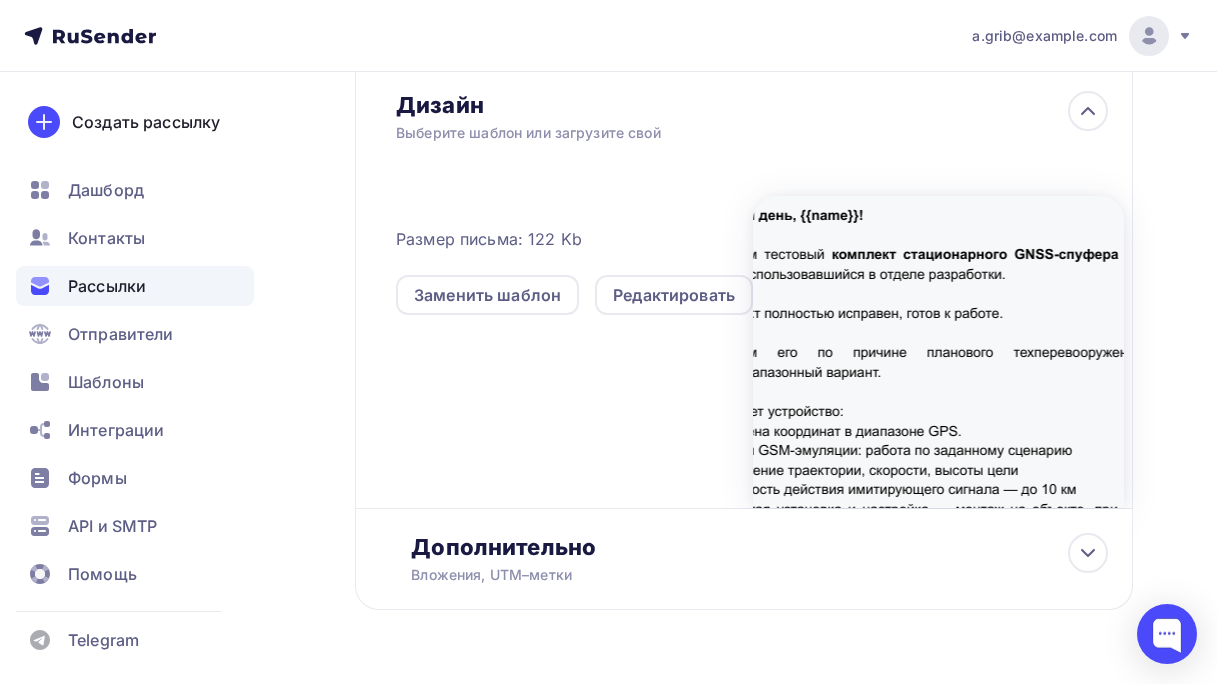 scroll, scrollTop: 571, scrollLeft: 0, axis: vertical 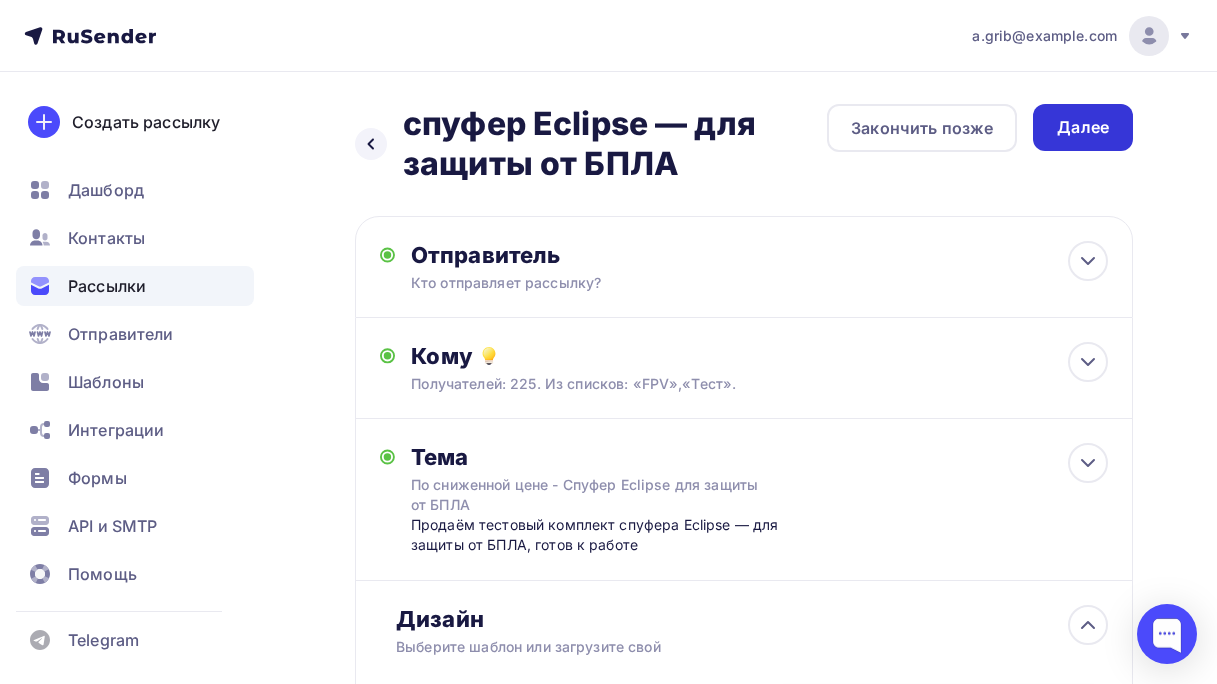 click on "Далее" at bounding box center (1083, 127) 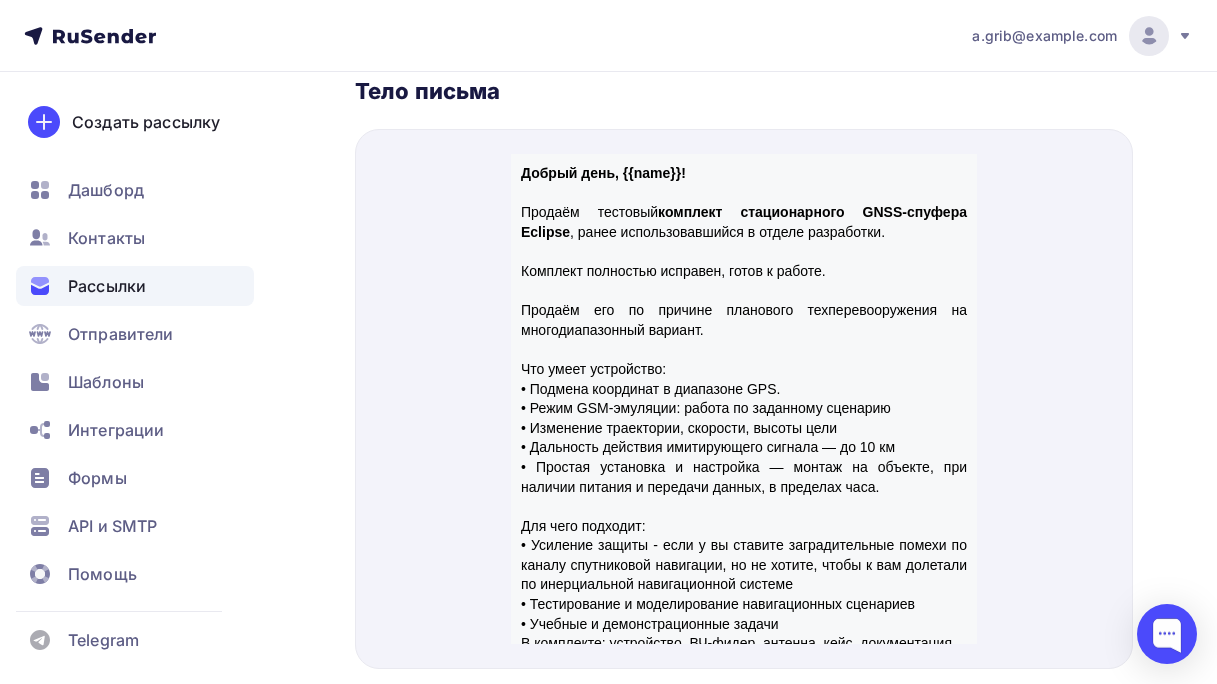 scroll, scrollTop: 863, scrollLeft: 0, axis: vertical 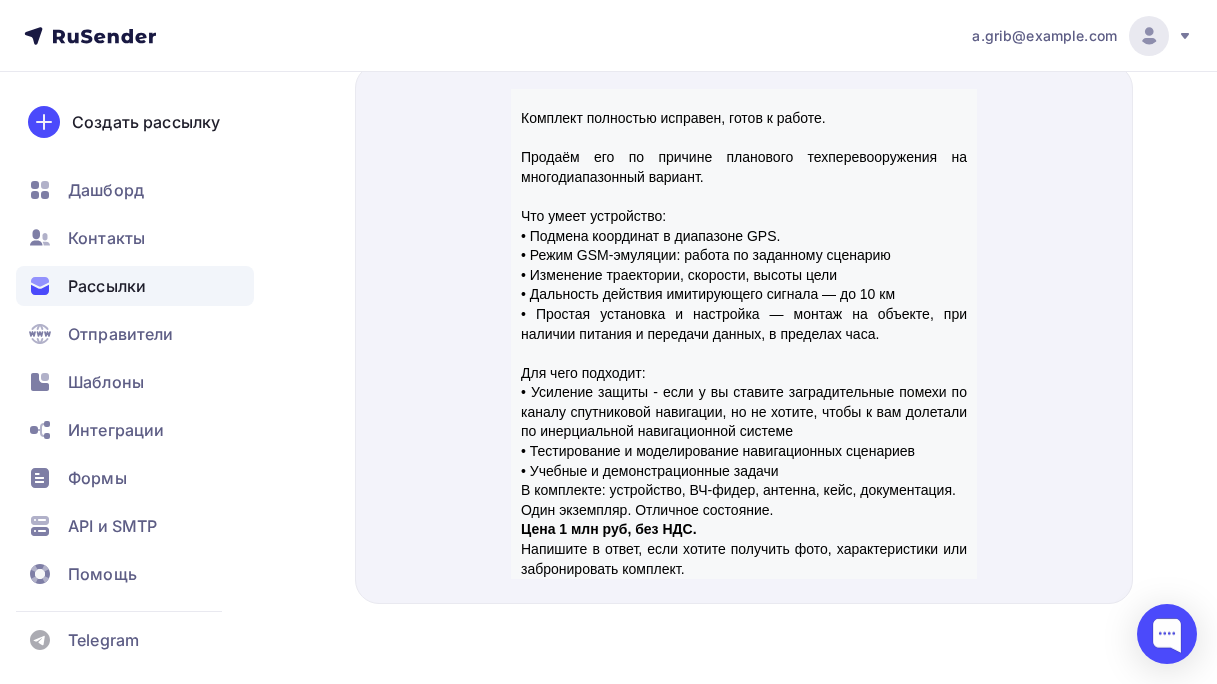 drag, startPoint x: 973, startPoint y: 147, endPoint x: 1488, endPoint y: 290, distance: 534.4848 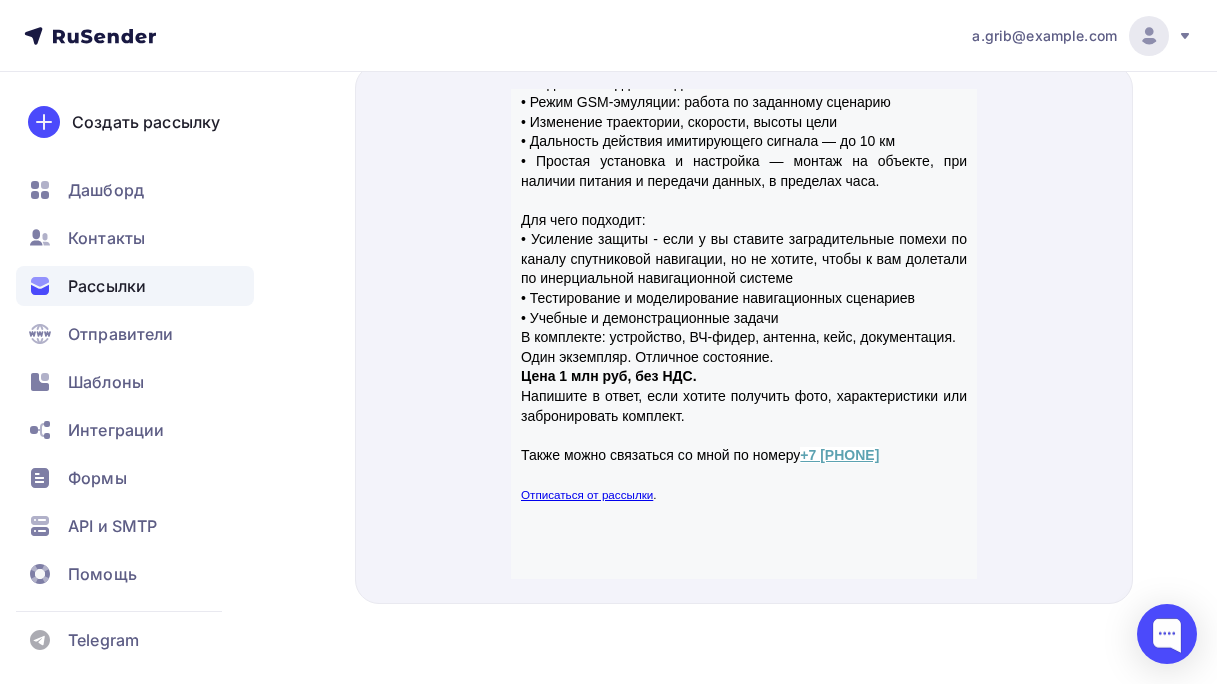 scroll, scrollTop: 0, scrollLeft: 0, axis: both 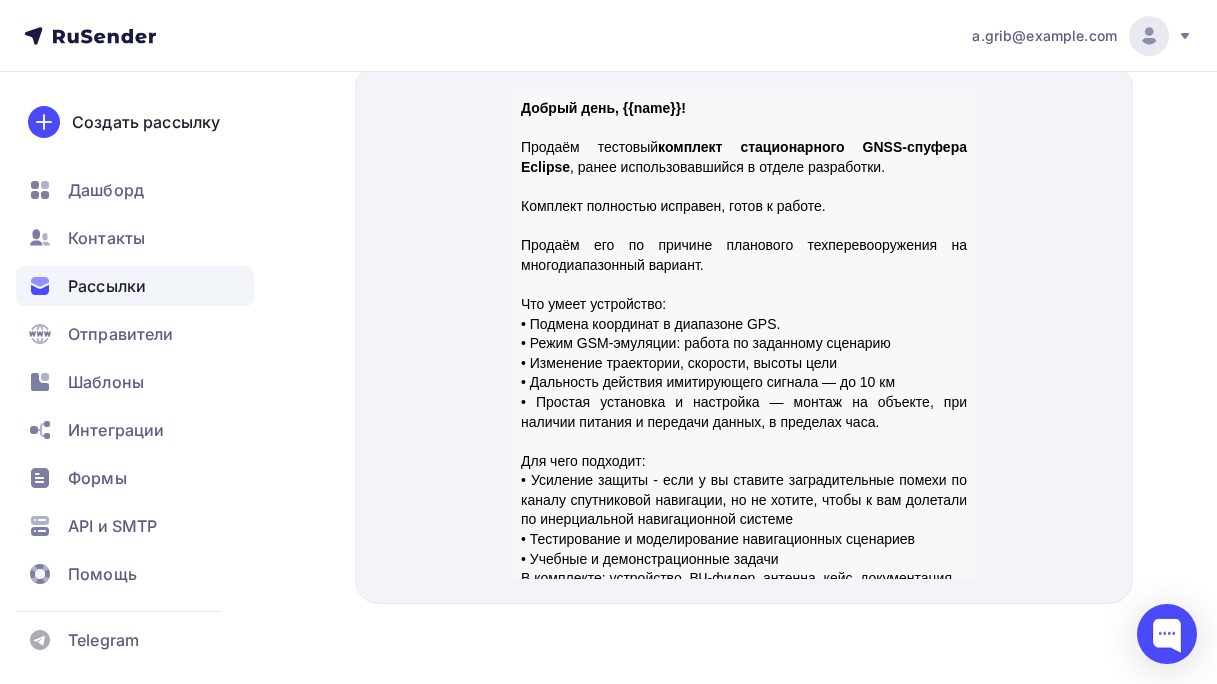 drag, startPoint x: 967, startPoint y: 207, endPoint x: 1546, endPoint y: 86, distance: 591.50824 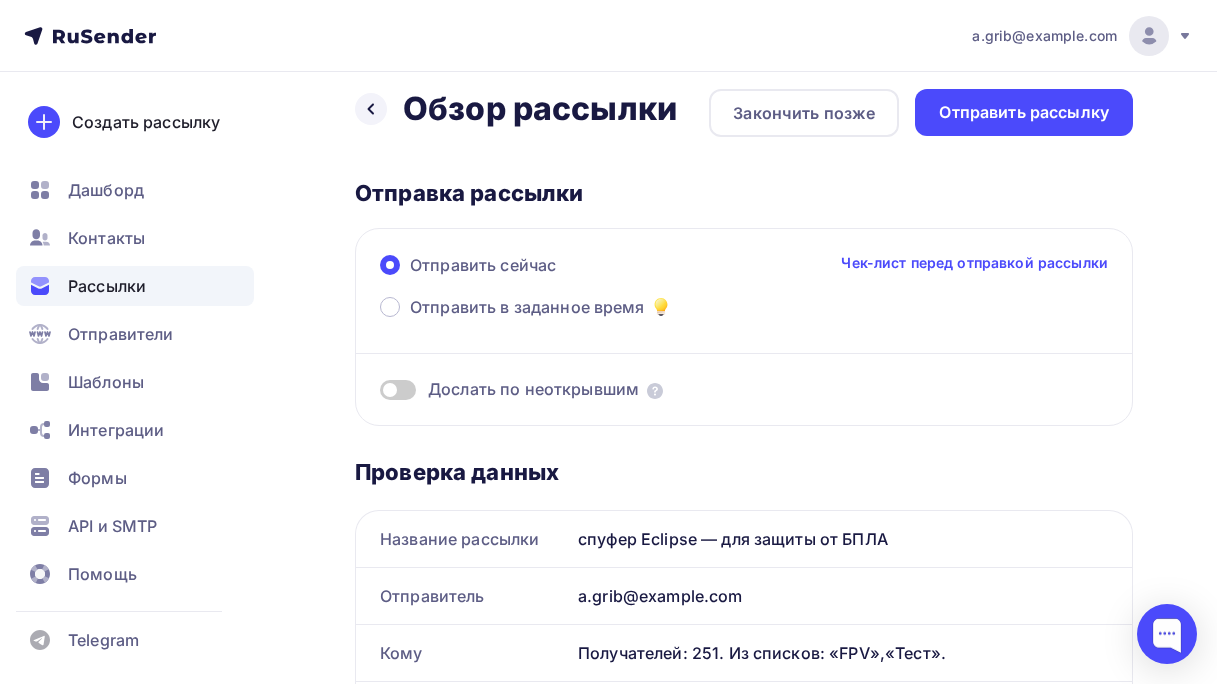 scroll, scrollTop: 0, scrollLeft: 0, axis: both 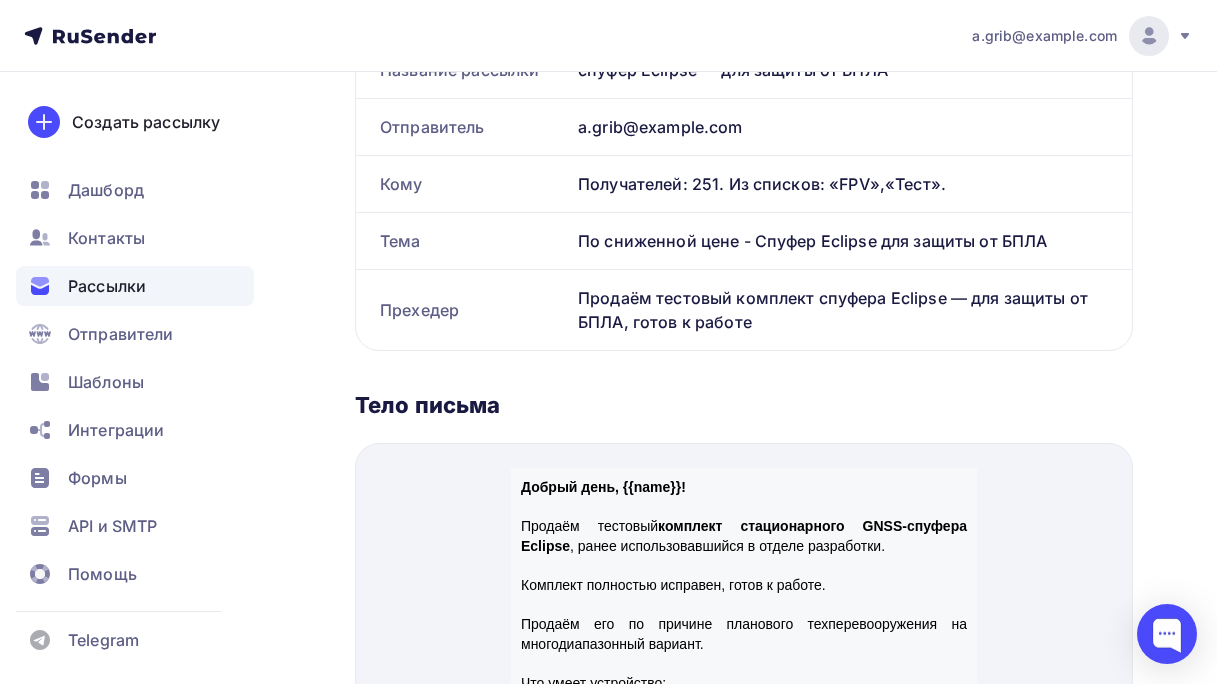 click on "Комплект полностью исправен, готов к работе." at bounding box center [744, 551] 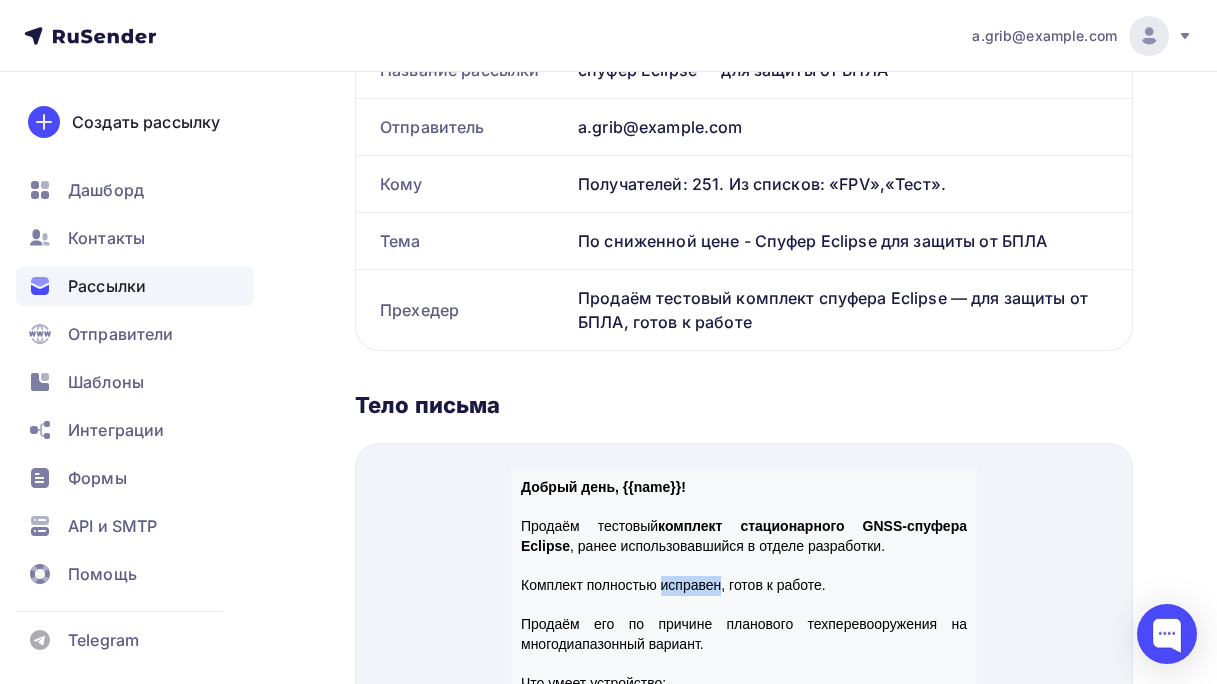 click on "Комплект полностью исправен, готов к работе." at bounding box center [744, 551] 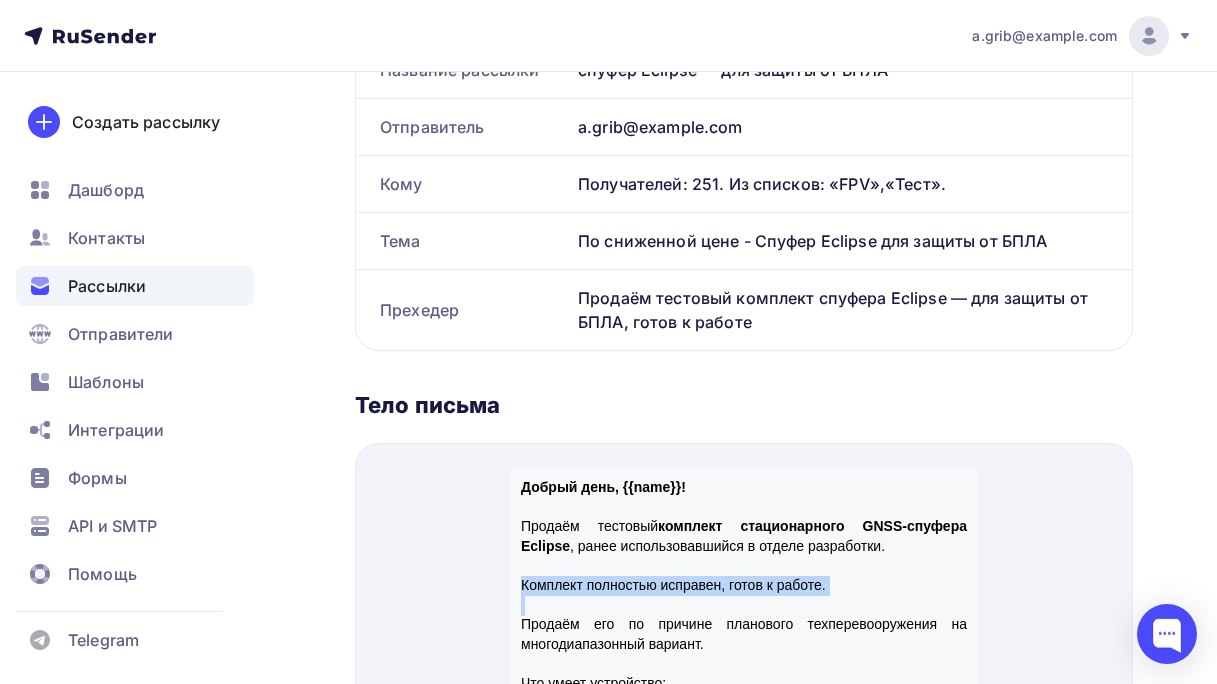 click on "Комплект полностью исправен, готов к работе." at bounding box center (744, 551) 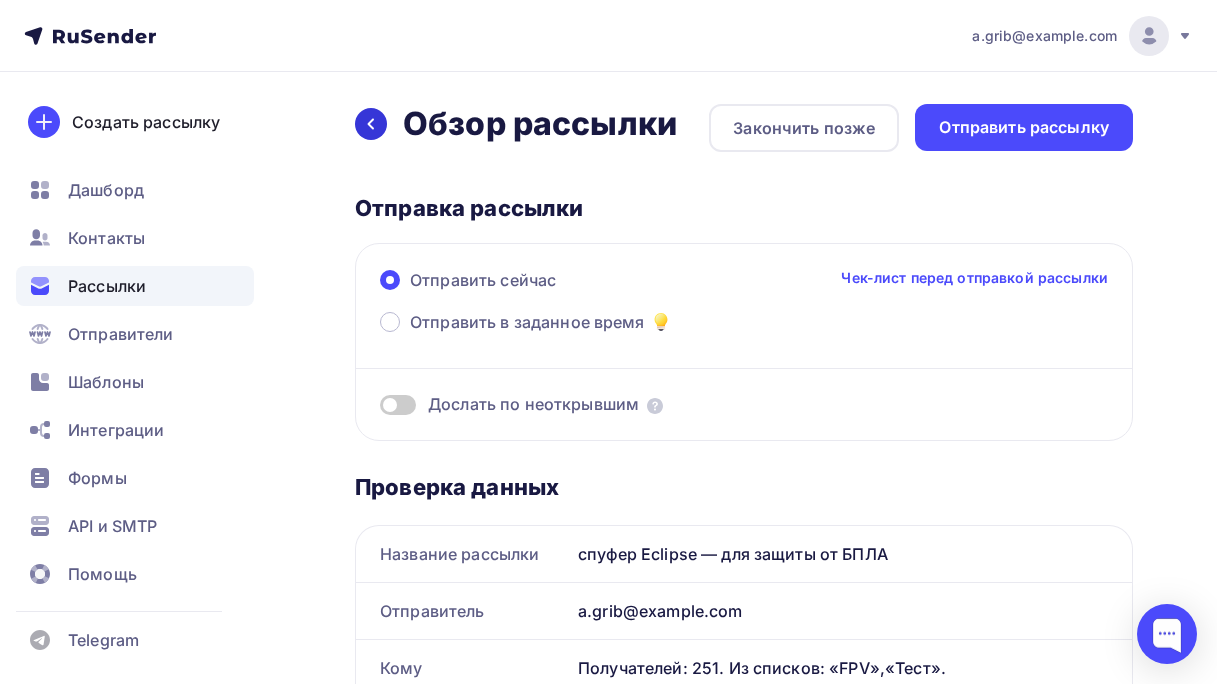click 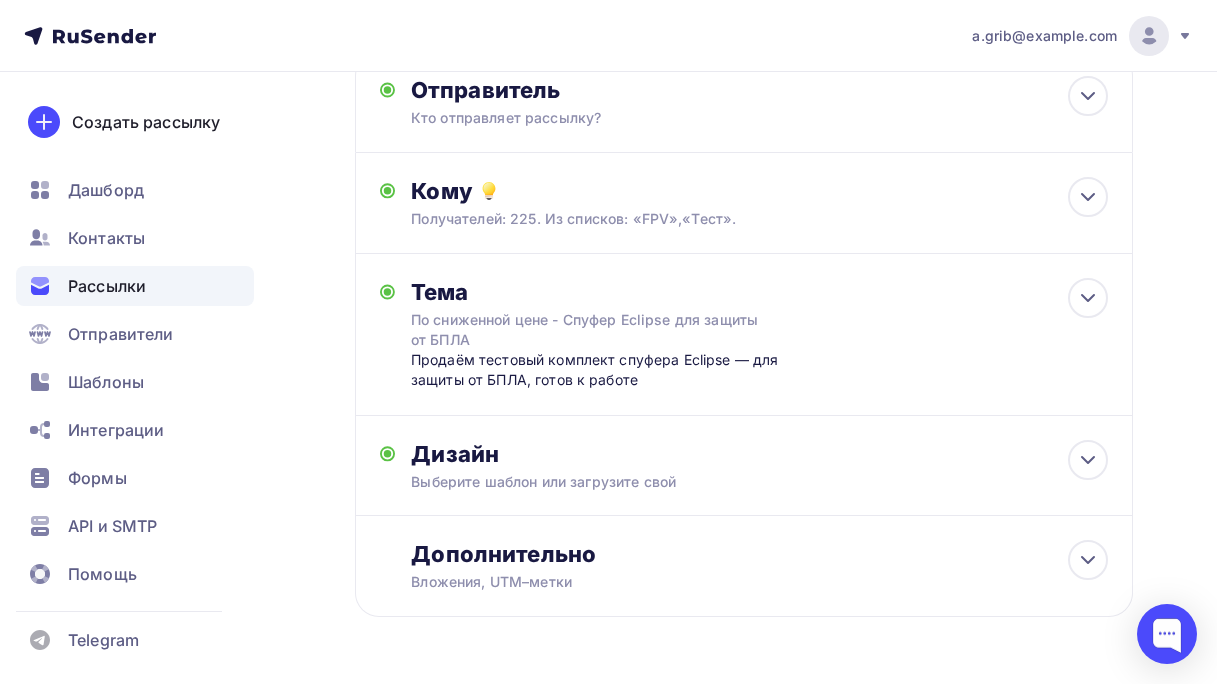 scroll, scrollTop: 229, scrollLeft: 0, axis: vertical 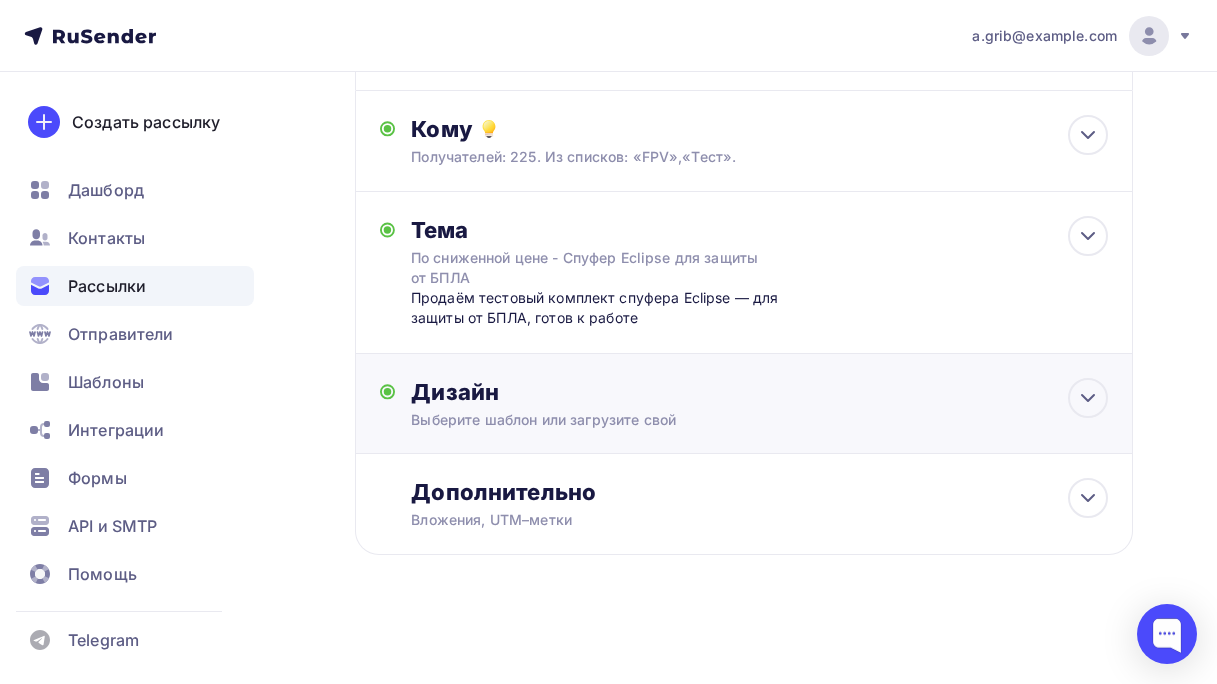 click on "Дизайн   Выберите шаблон или загрузите свой     Размер письма: 122 Kb     Заменить шаблон
Редактировать" at bounding box center [744, 415] 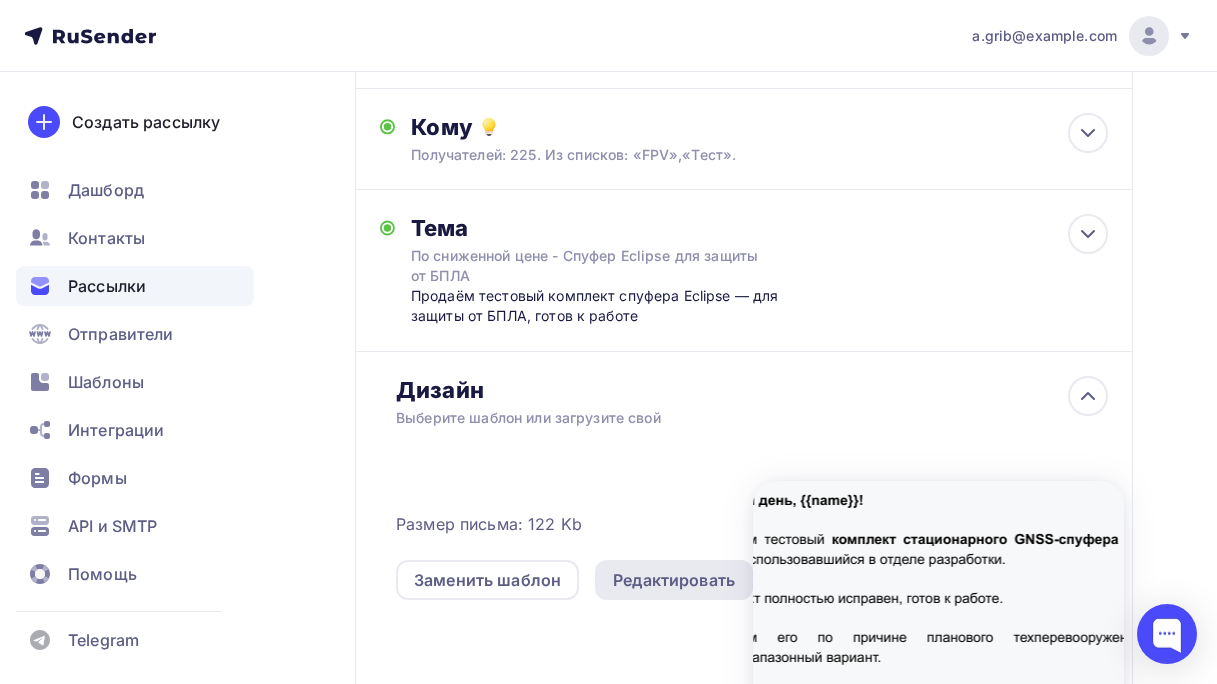 click on "Редактировать" at bounding box center [674, 580] 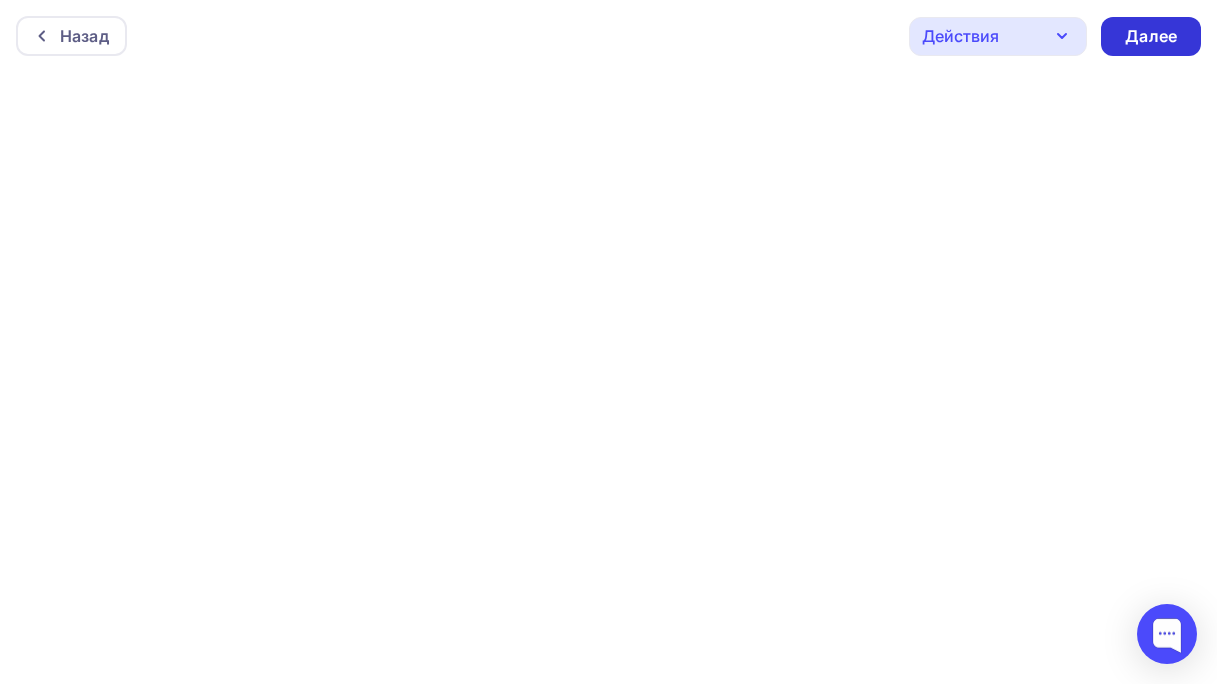click on "Далее" at bounding box center (1151, 36) 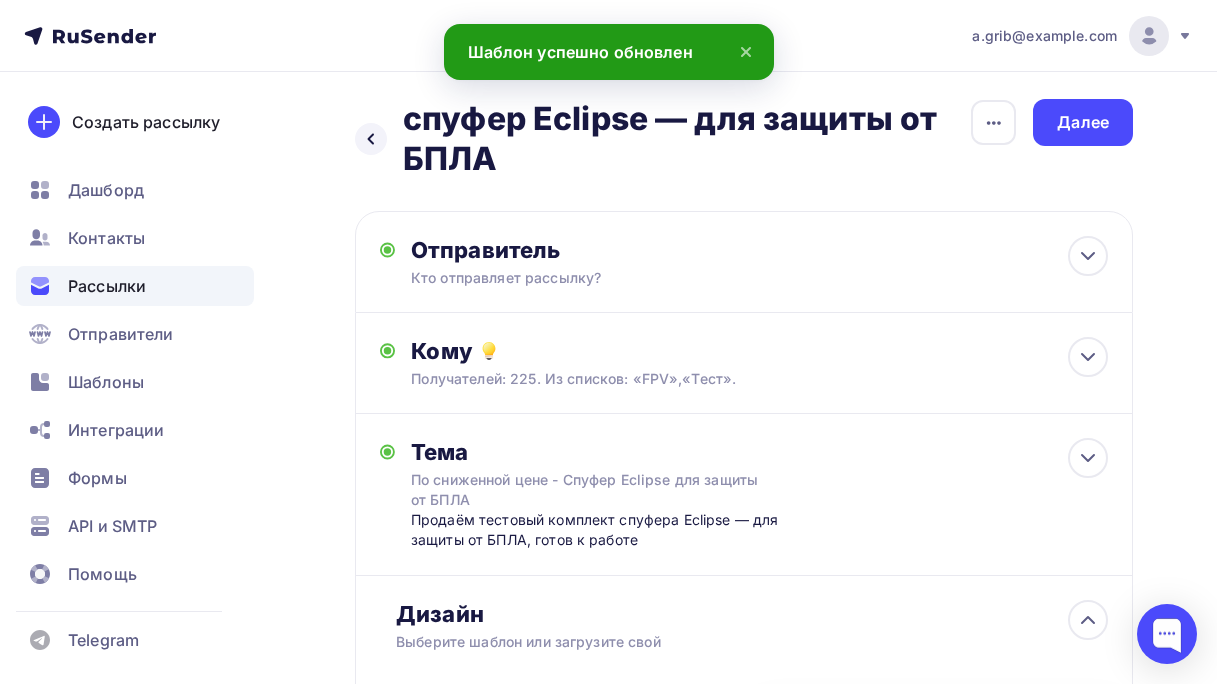 scroll, scrollTop: 0, scrollLeft: 0, axis: both 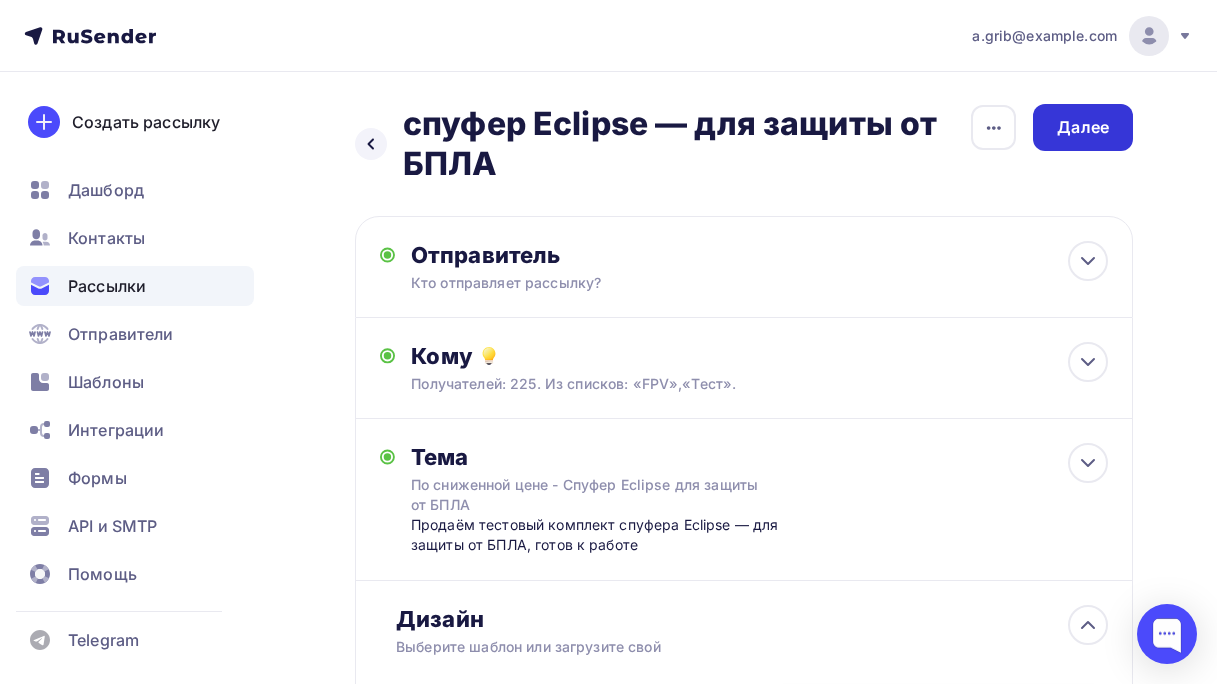 click on "Далее" at bounding box center [1083, 127] 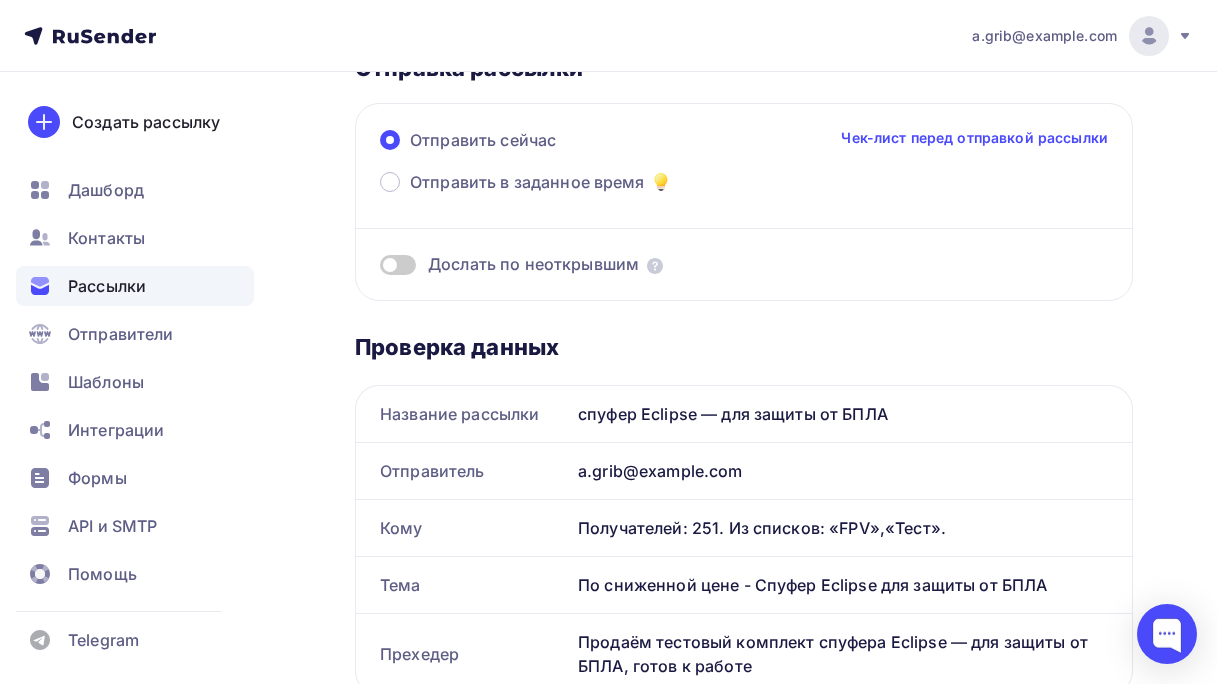 scroll, scrollTop: 0, scrollLeft: 0, axis: both 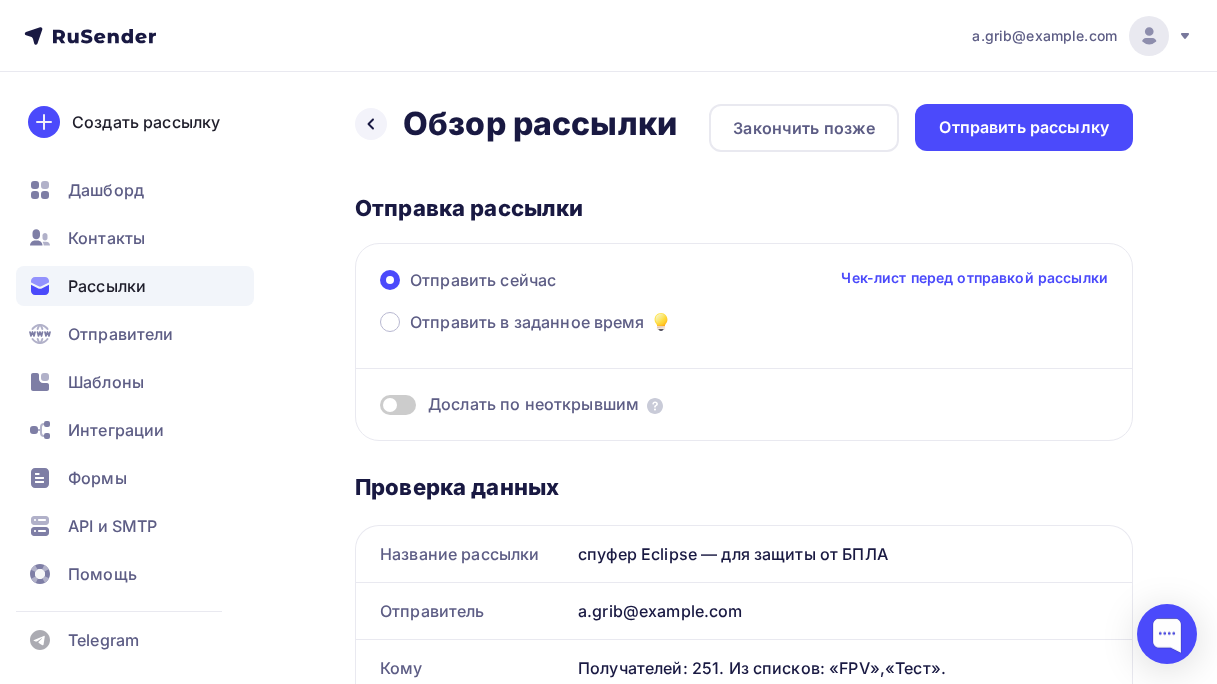 click on "Отправить рассылку" at bounding box center (1024, 127) 